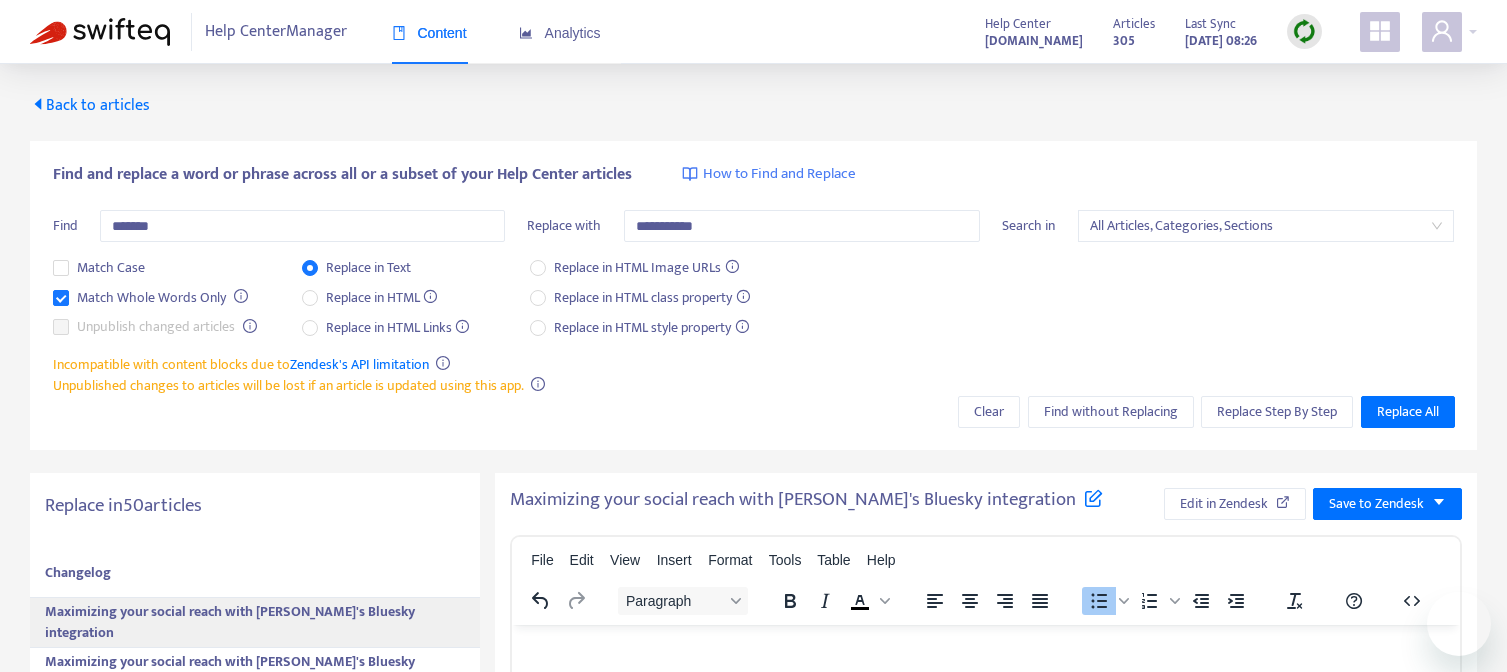 scroll, scrollTop: 221, scrollLeft: 0, axis: vertical 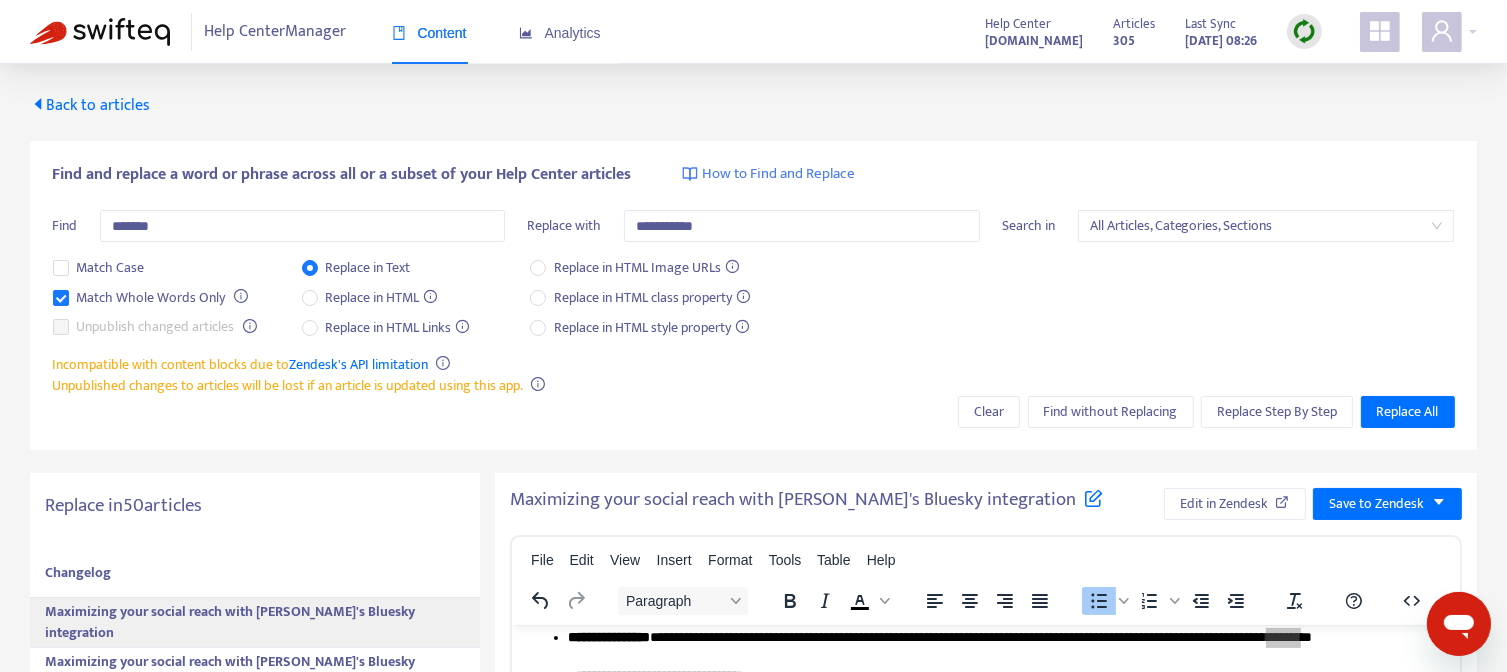 click on "Content" at bounding box center (429, 33) 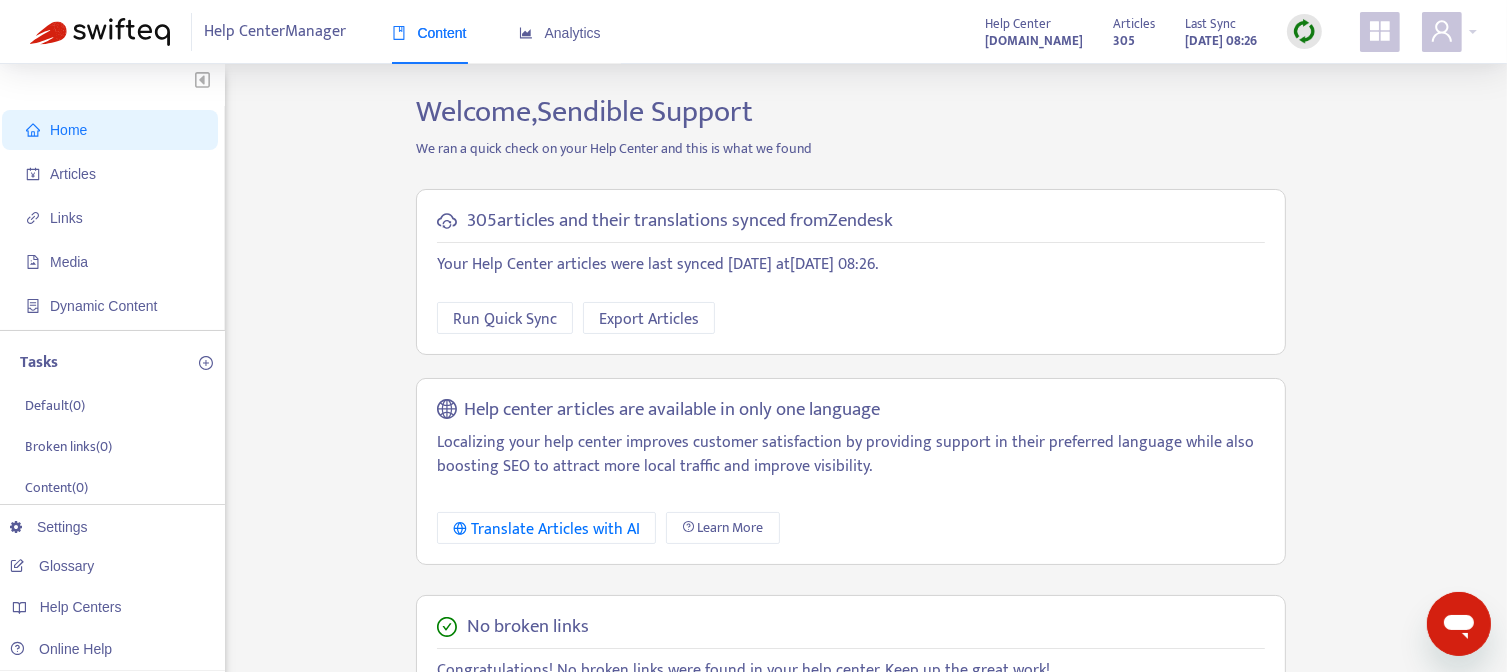 click at bounding box center (1304, 31) 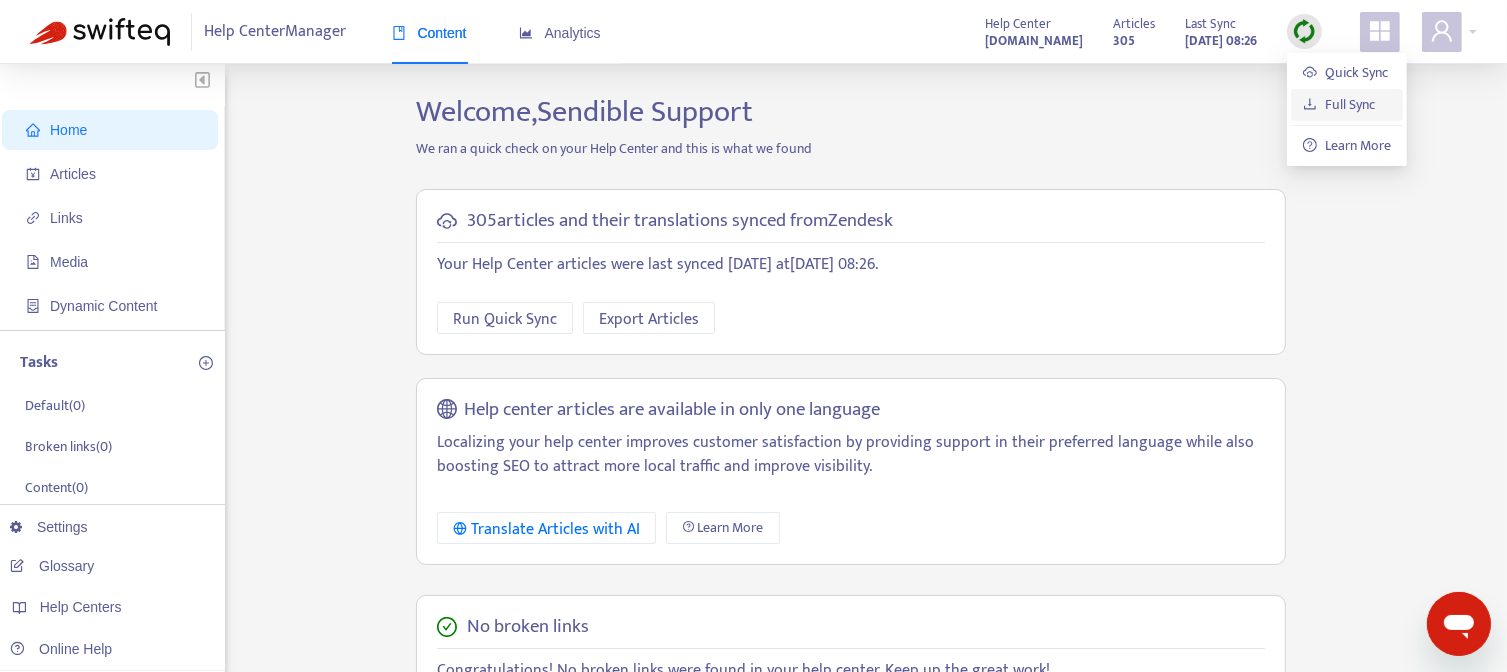 click on "Full Sync" at bounding box center (1339, 104) 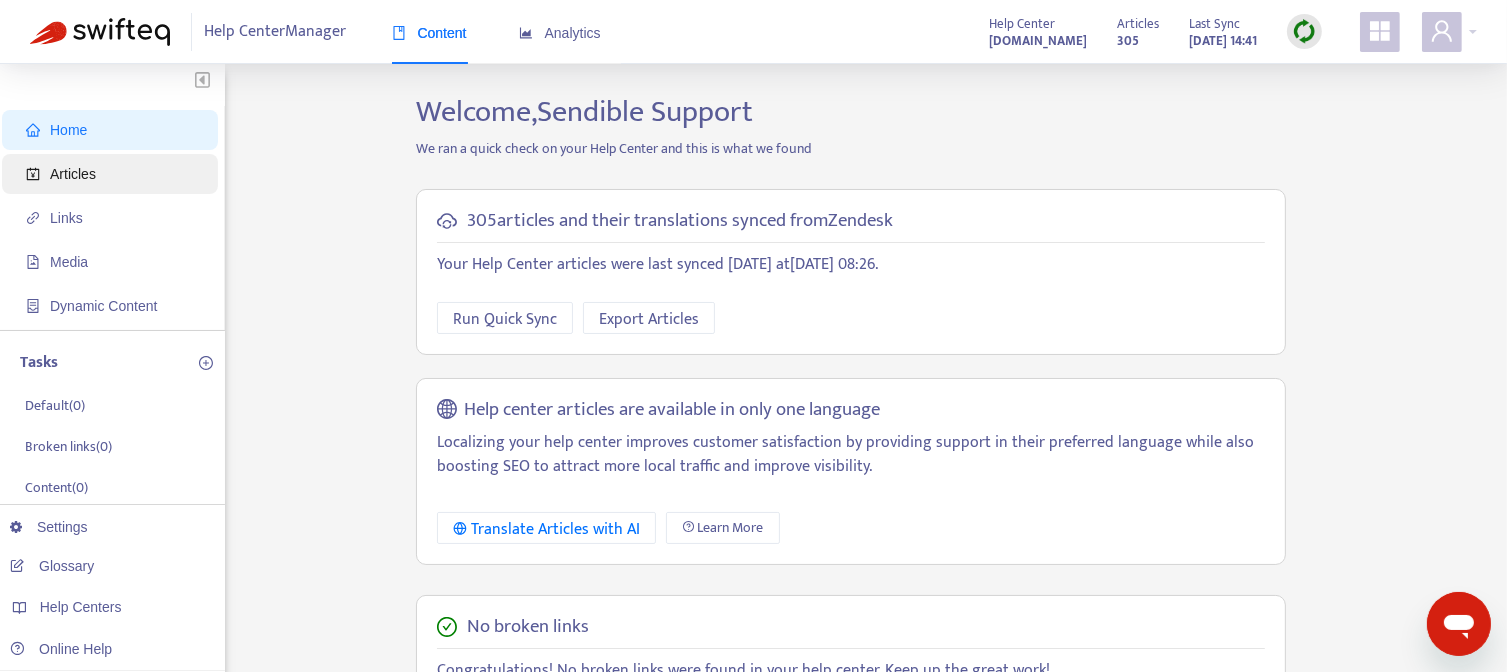 click on "Articles" at bounding box center (114, 174) 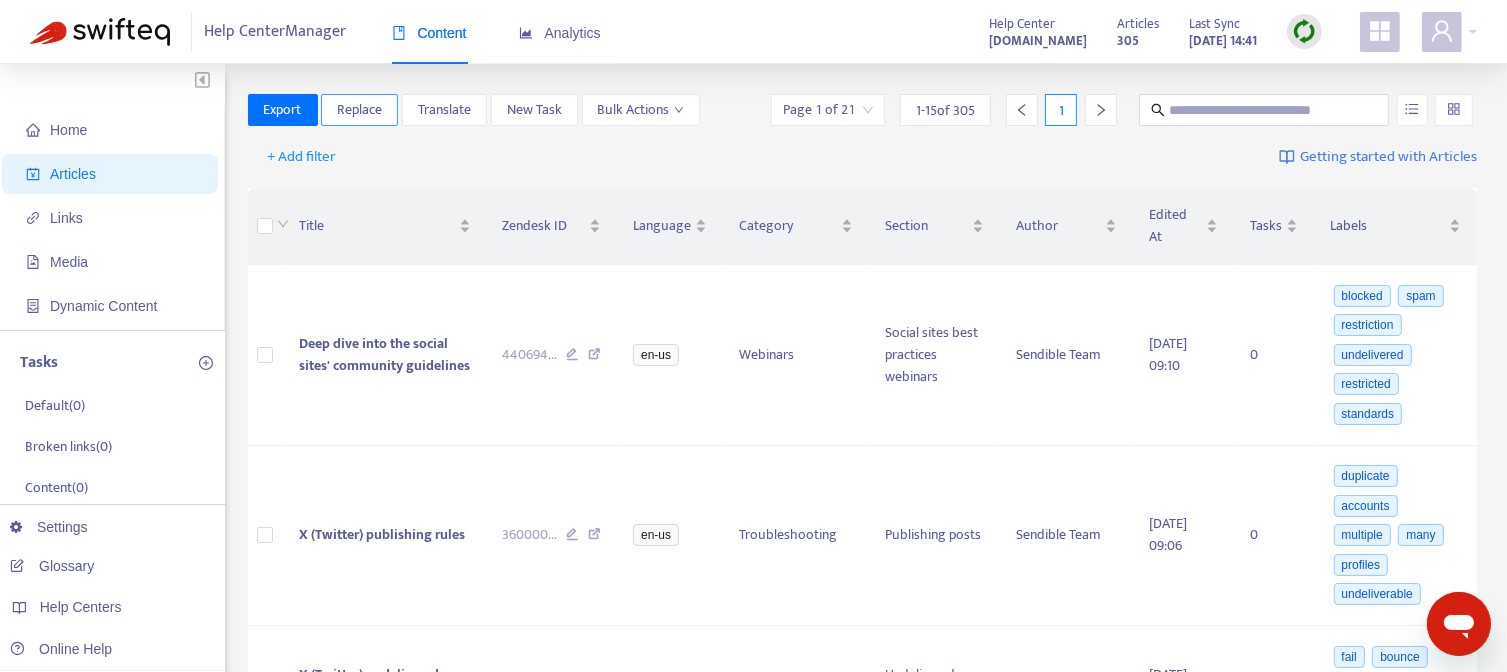 click on "Replace" at bounding box center (359, 110) 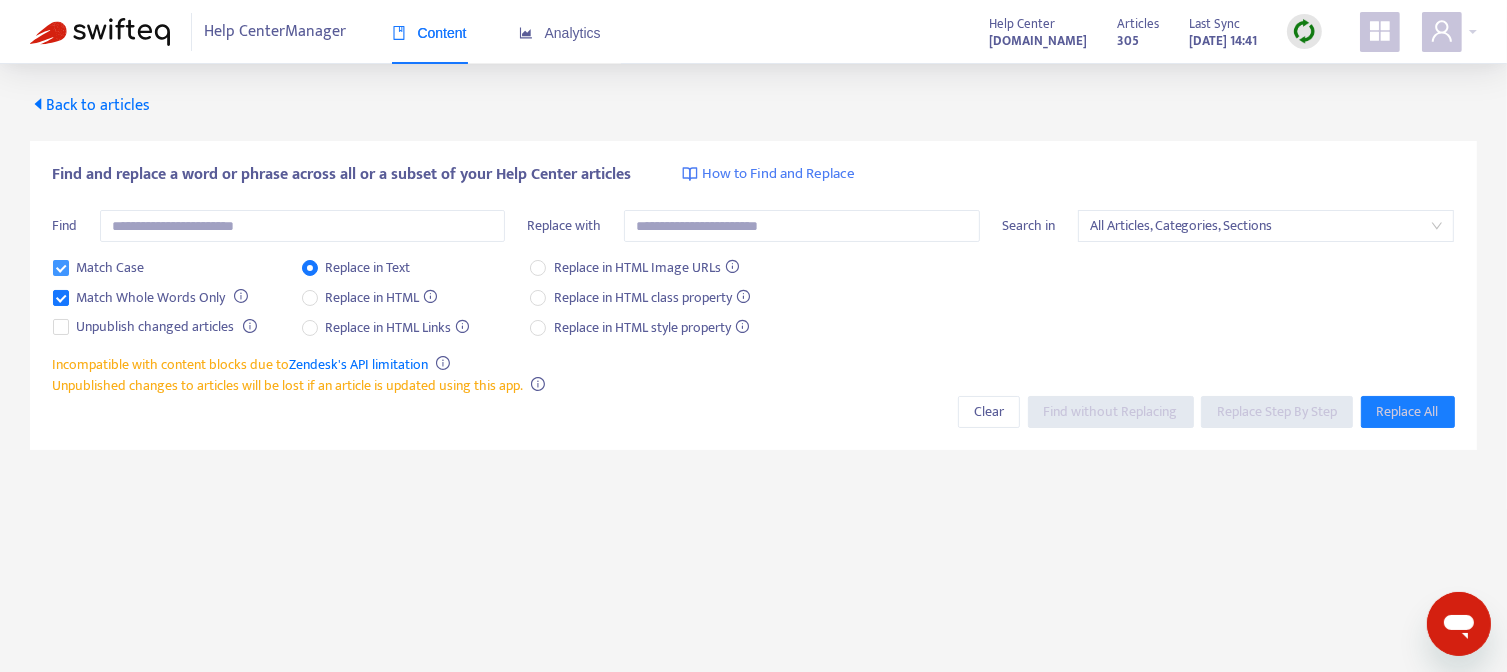 click on "Match Case" at bounding box center [111, 268] 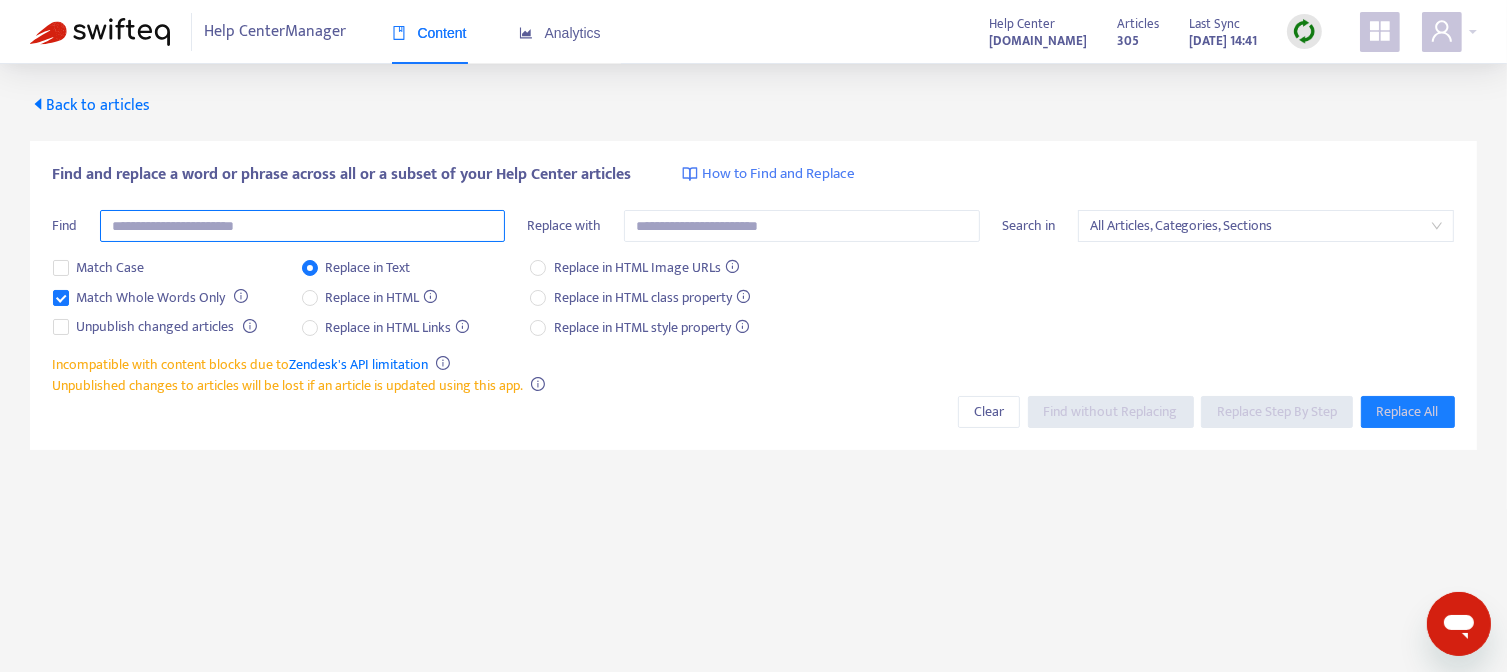 click at bounding box center [302, 226] 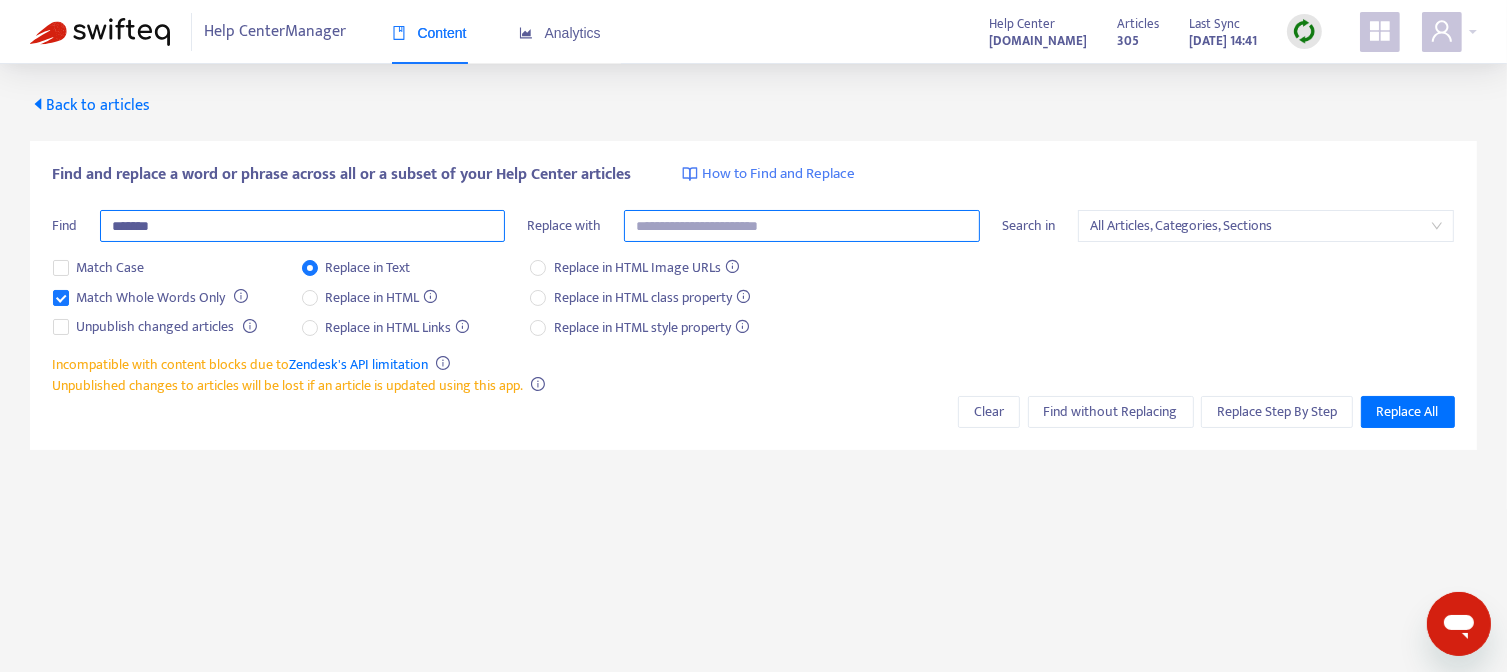 type on "*******" 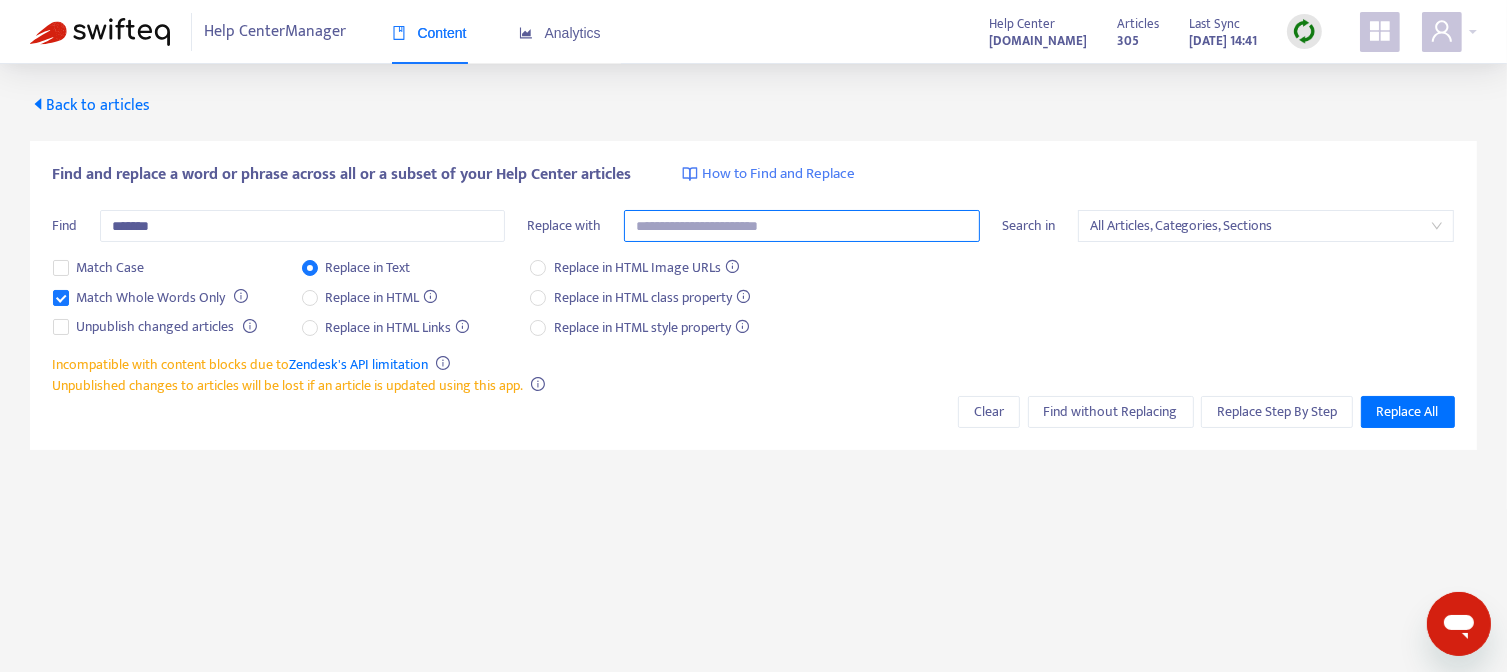 click at bounding box center (802, 226) 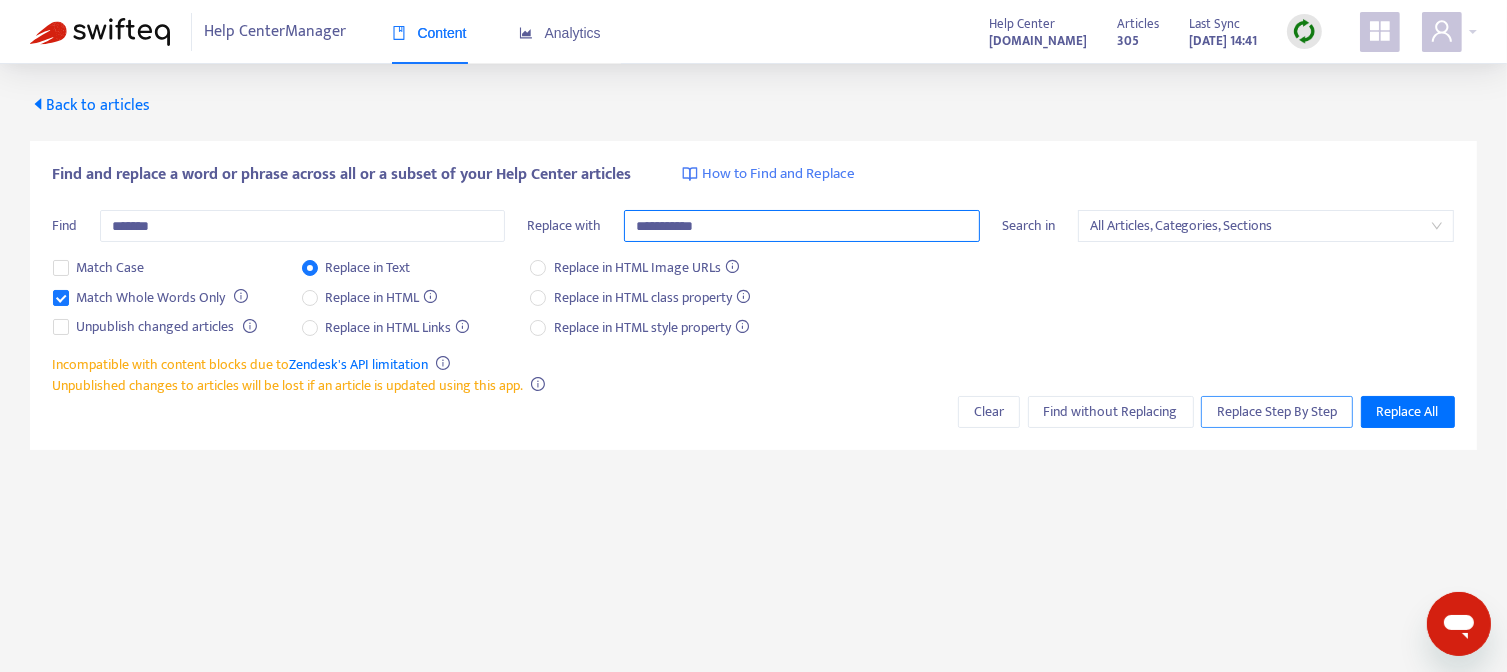 type on "**********" 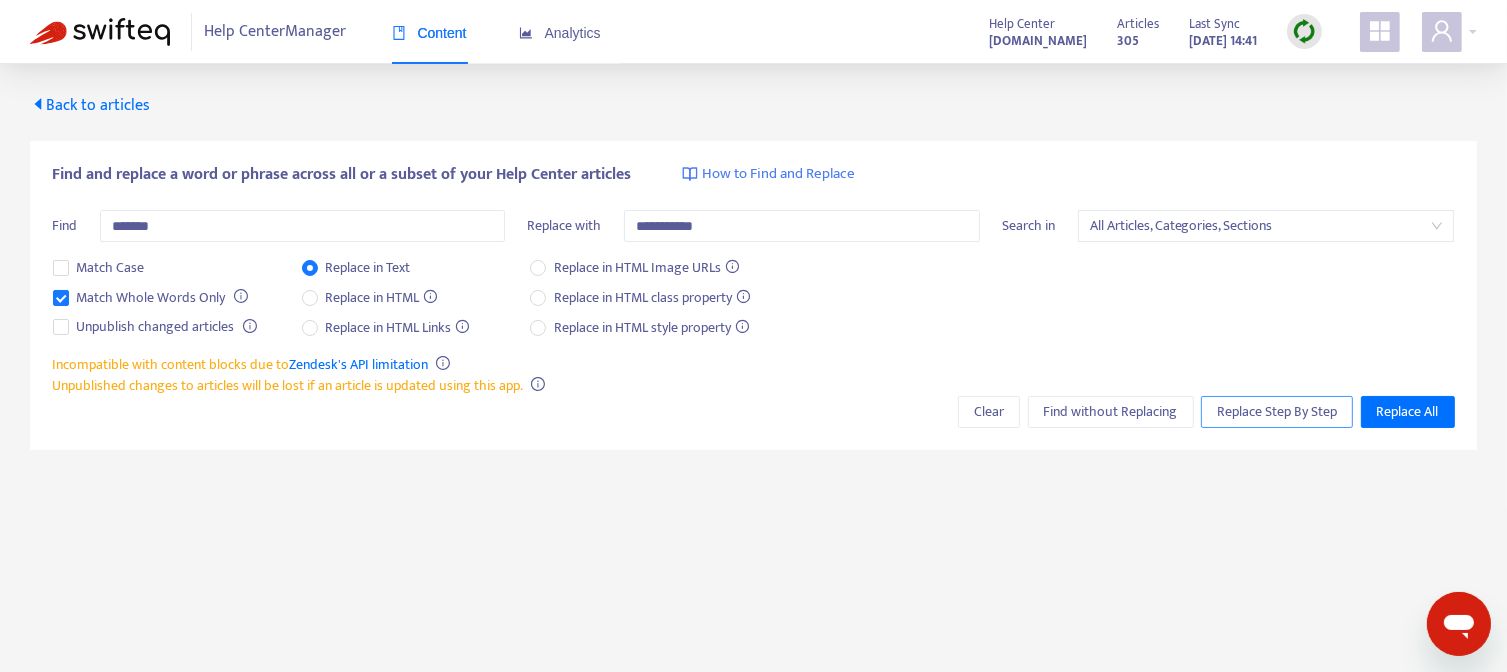 click on "Replace Step By Step" at bounding box center (1277, 412) 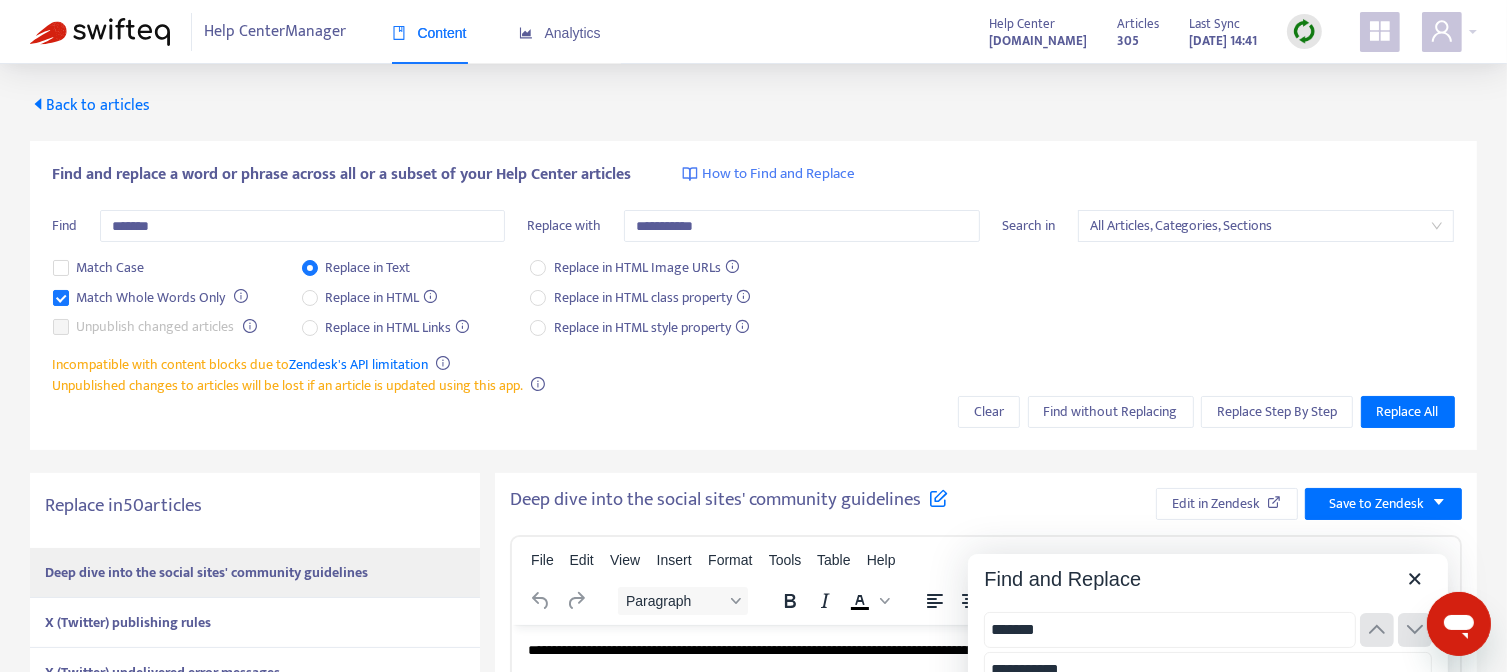 scroll, scrollTop: 0, scrollLeft: 0, axis: both 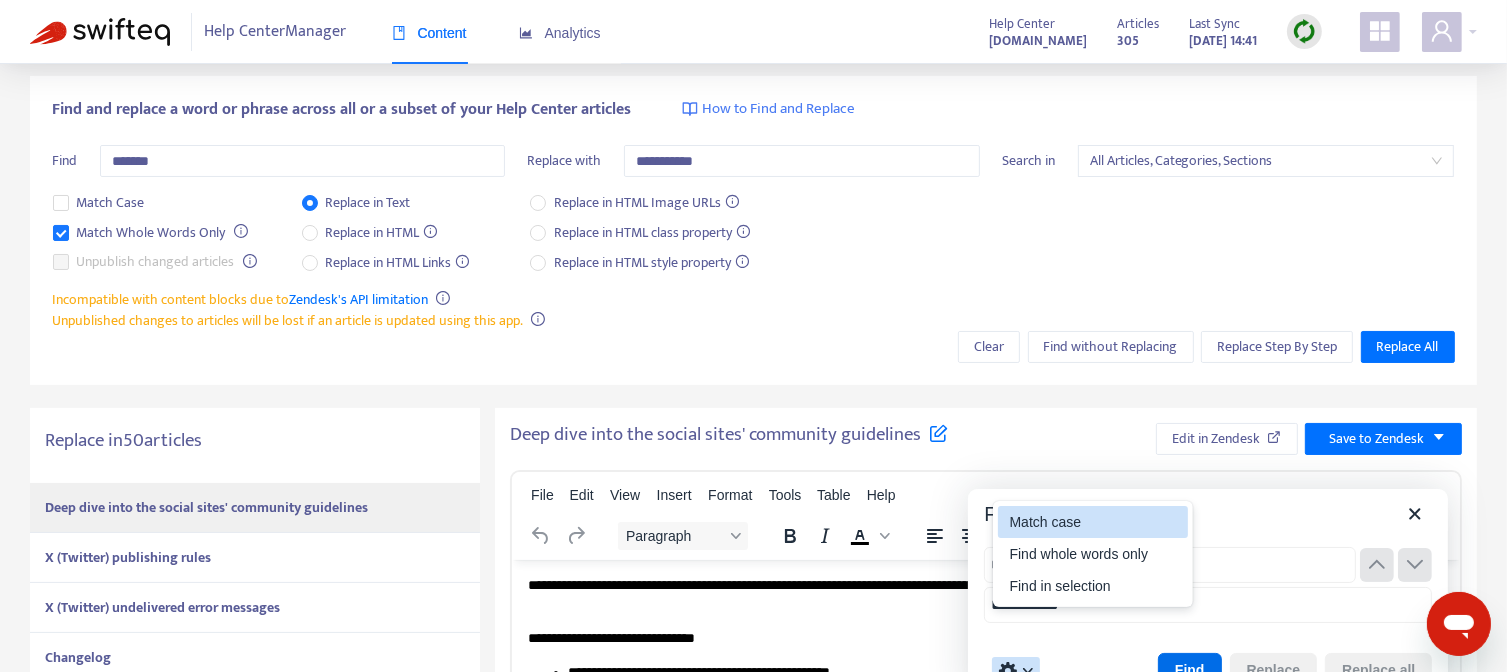 type on "*******" 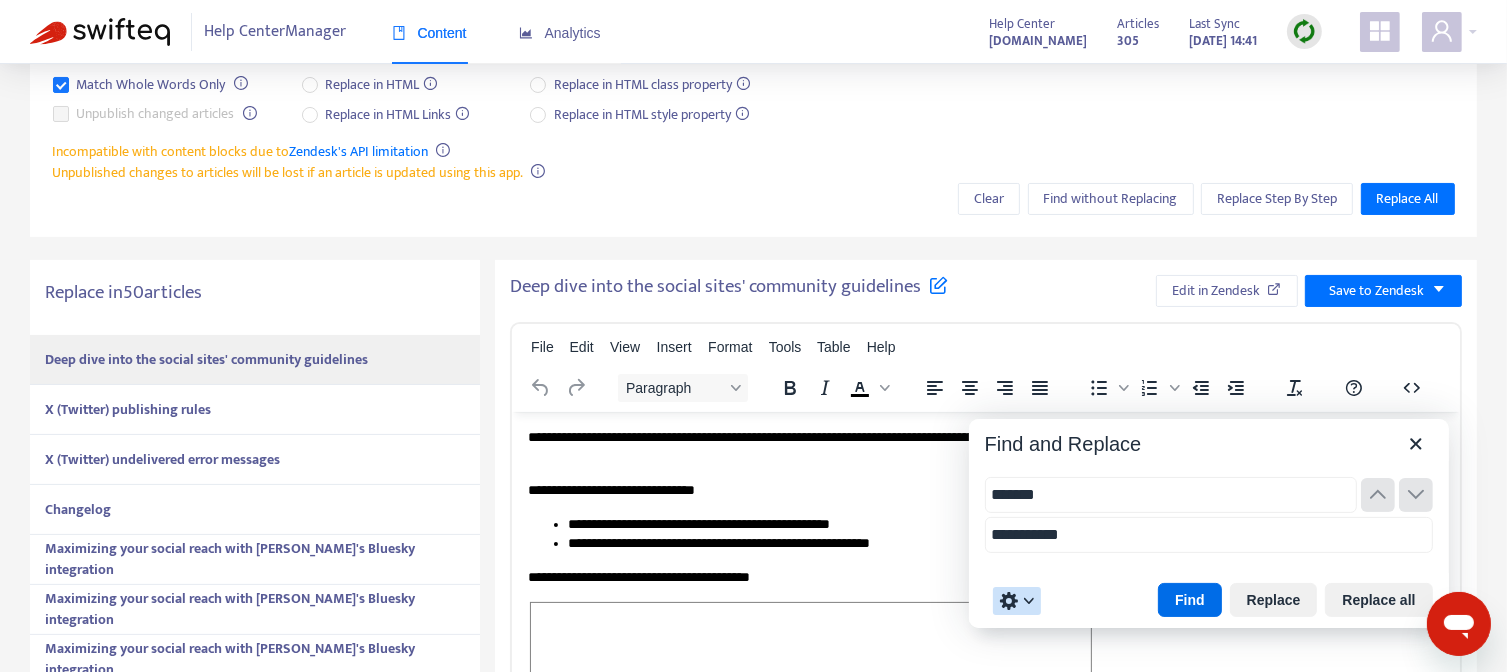 scroll, scrollTop: 136, scrollLeft: 0, axis: vertical 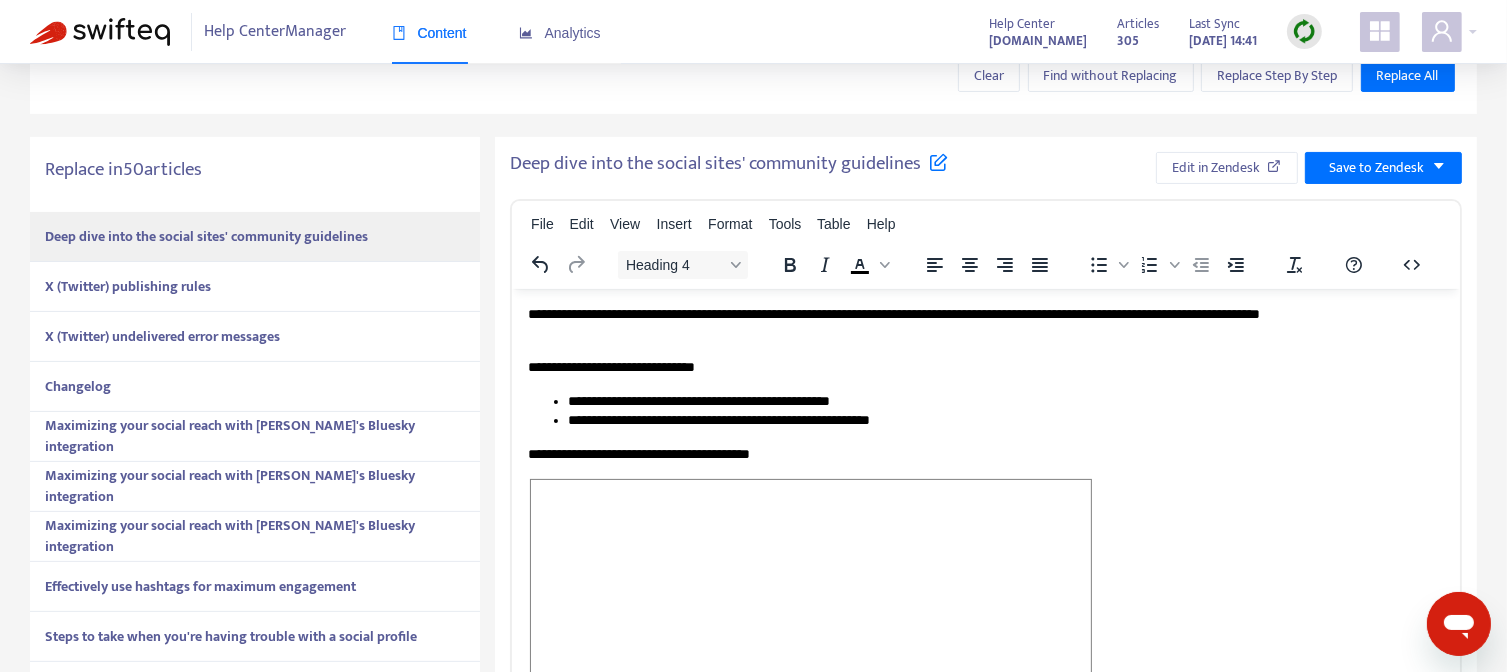 click on "**********" at bounding box center [753, -40] 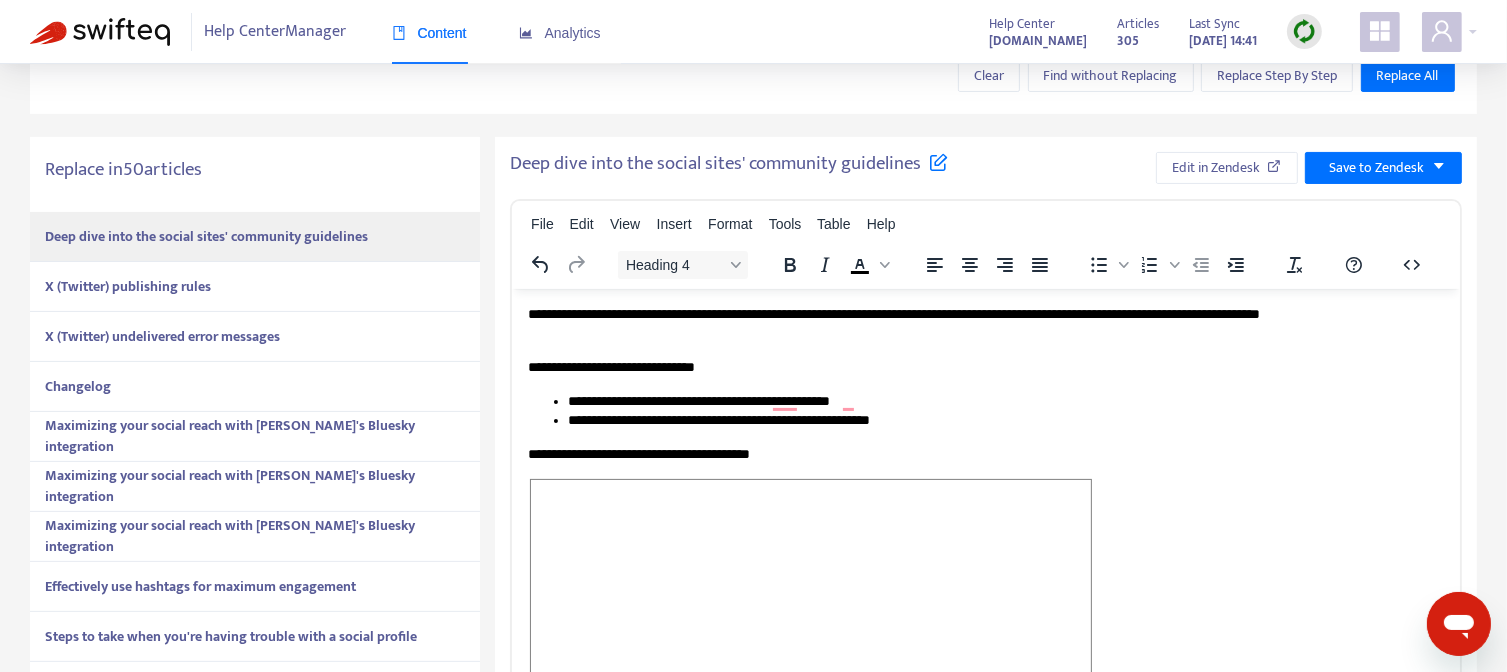 scroll, scrollTop: 179, scrollLeft: 0, axis: vertical 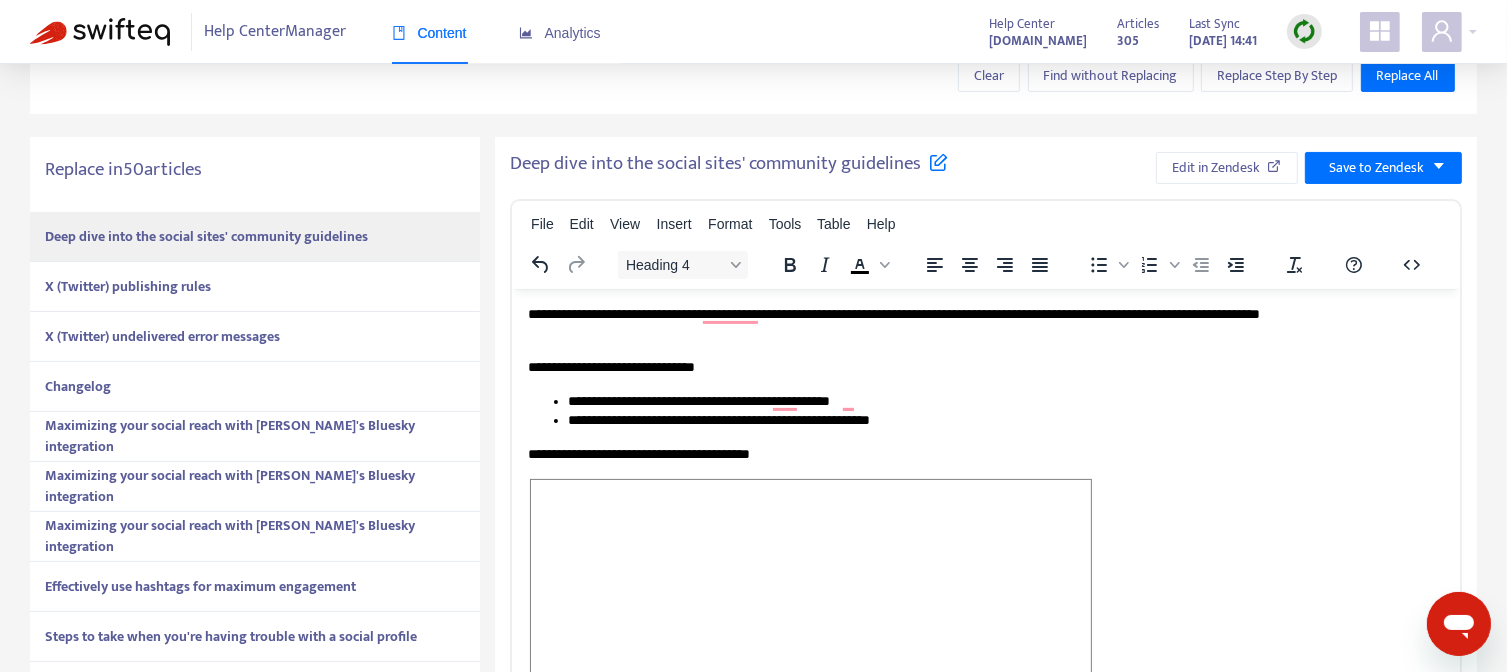 click on "X (Twitter) publishing rules" at bounding box center (255, 287) 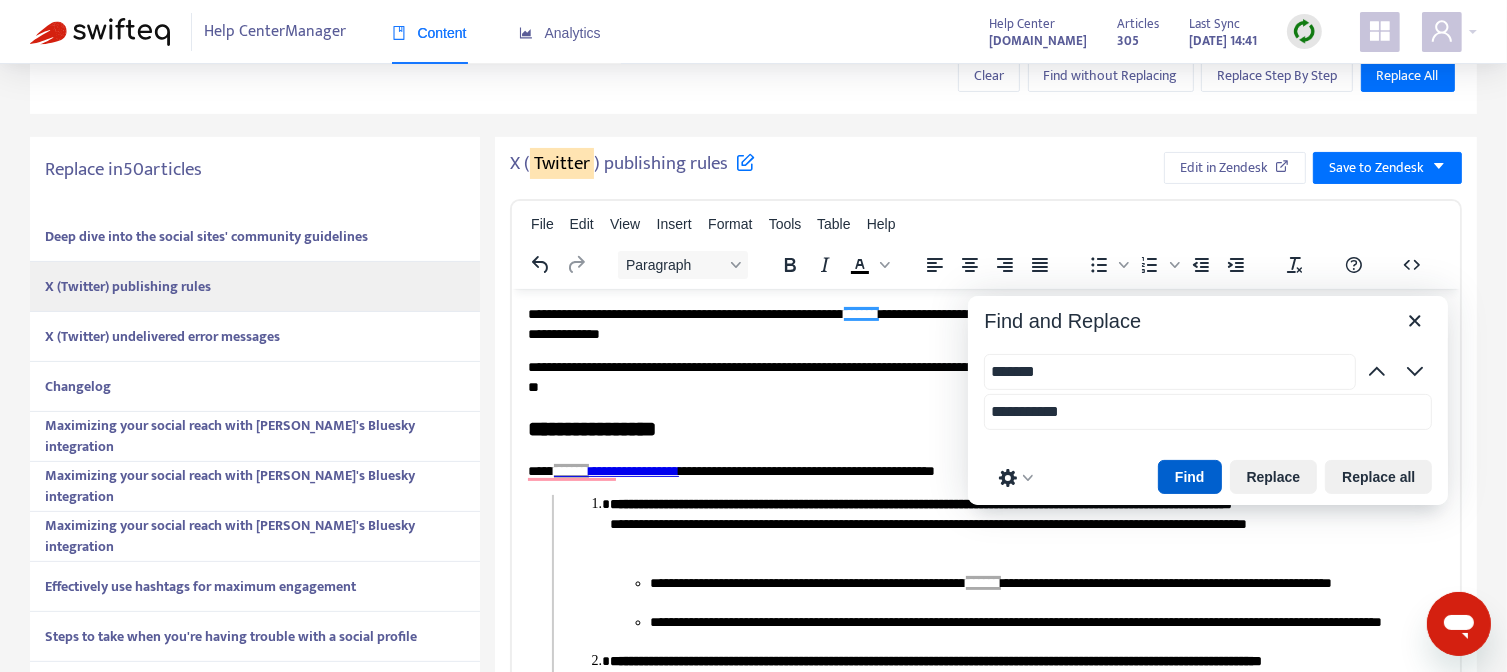 click on "Find" at bounding box center [1190, 477] 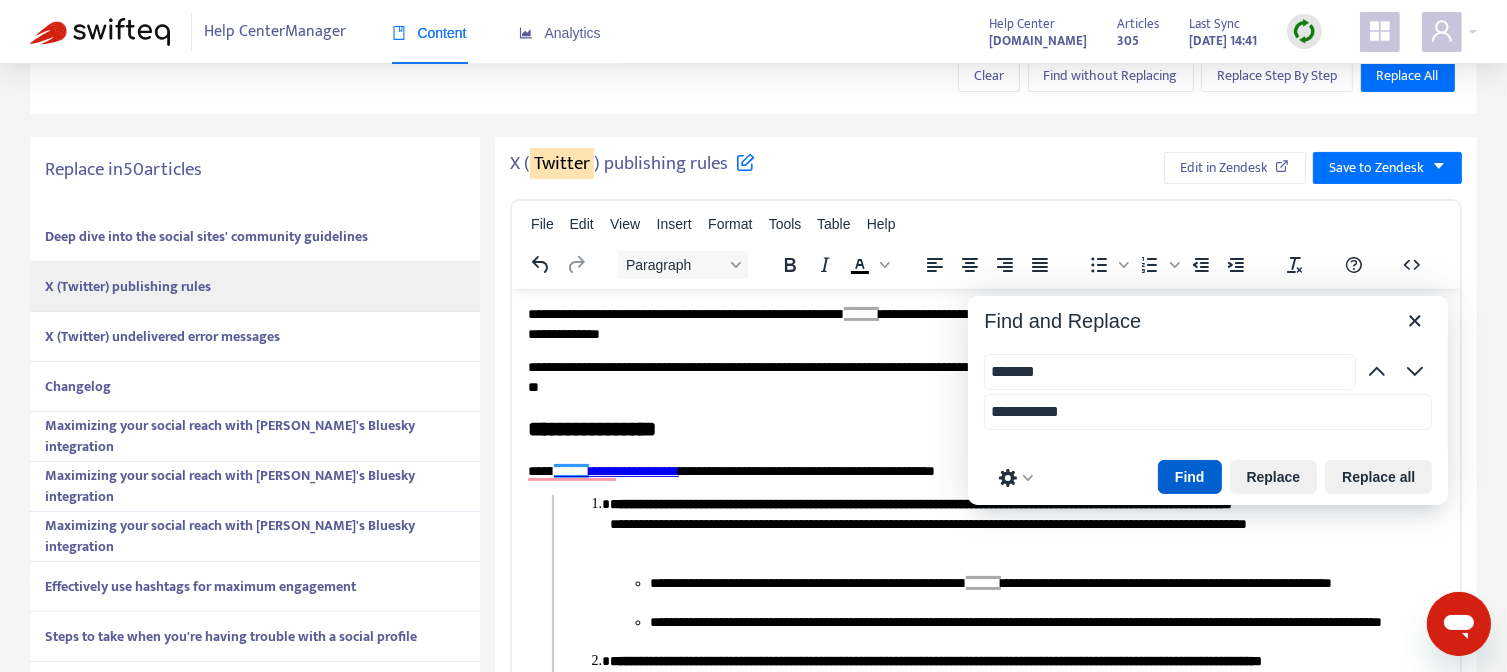 click on "Find" at bounding box center (1190, 477) 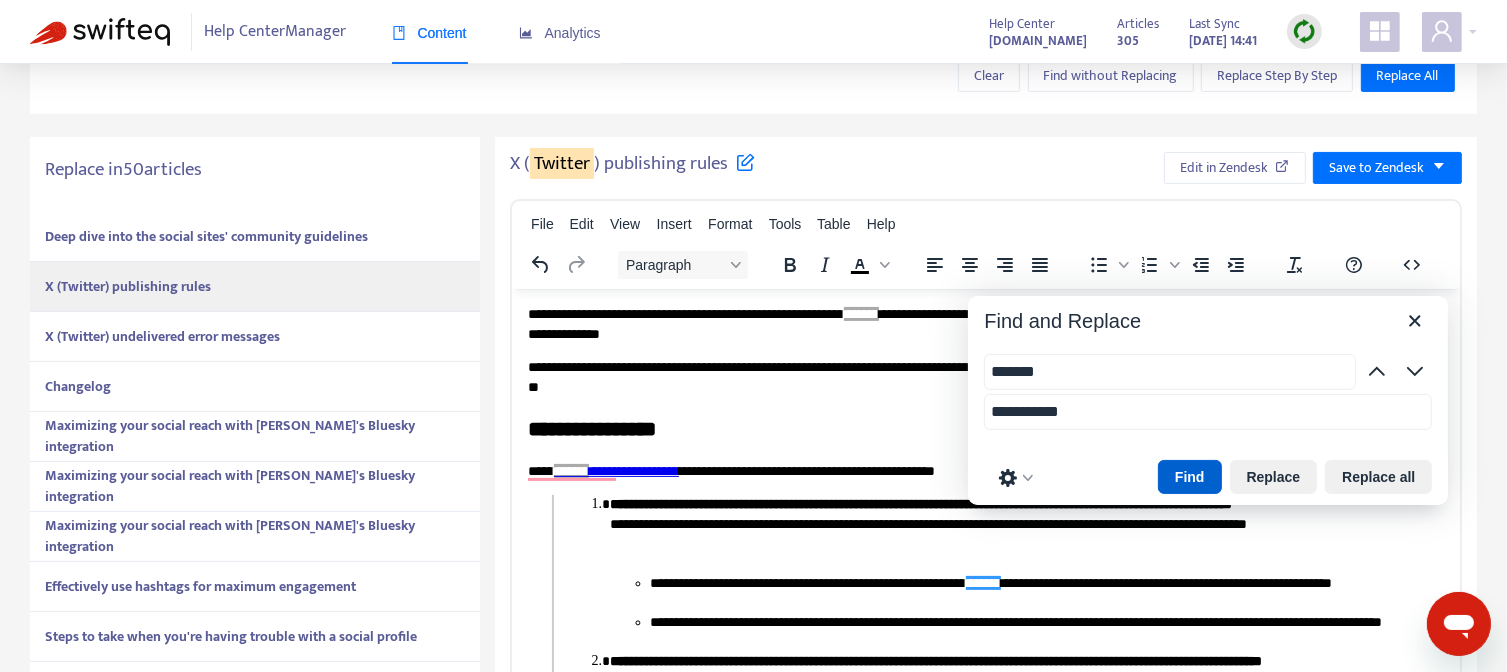 click on "Find" at bounding box center [1190, 477] 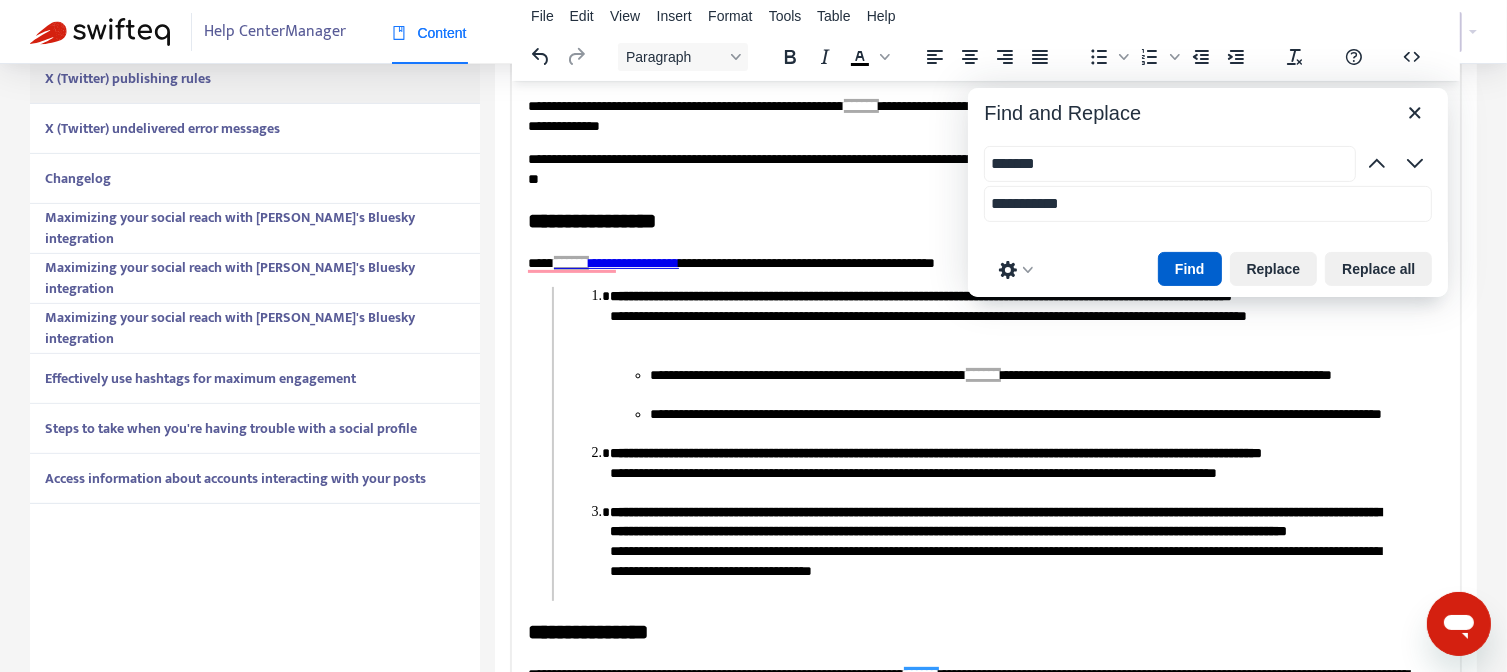 scroll, scrollTop: 553, scrollLeft: 0, axis: vertical 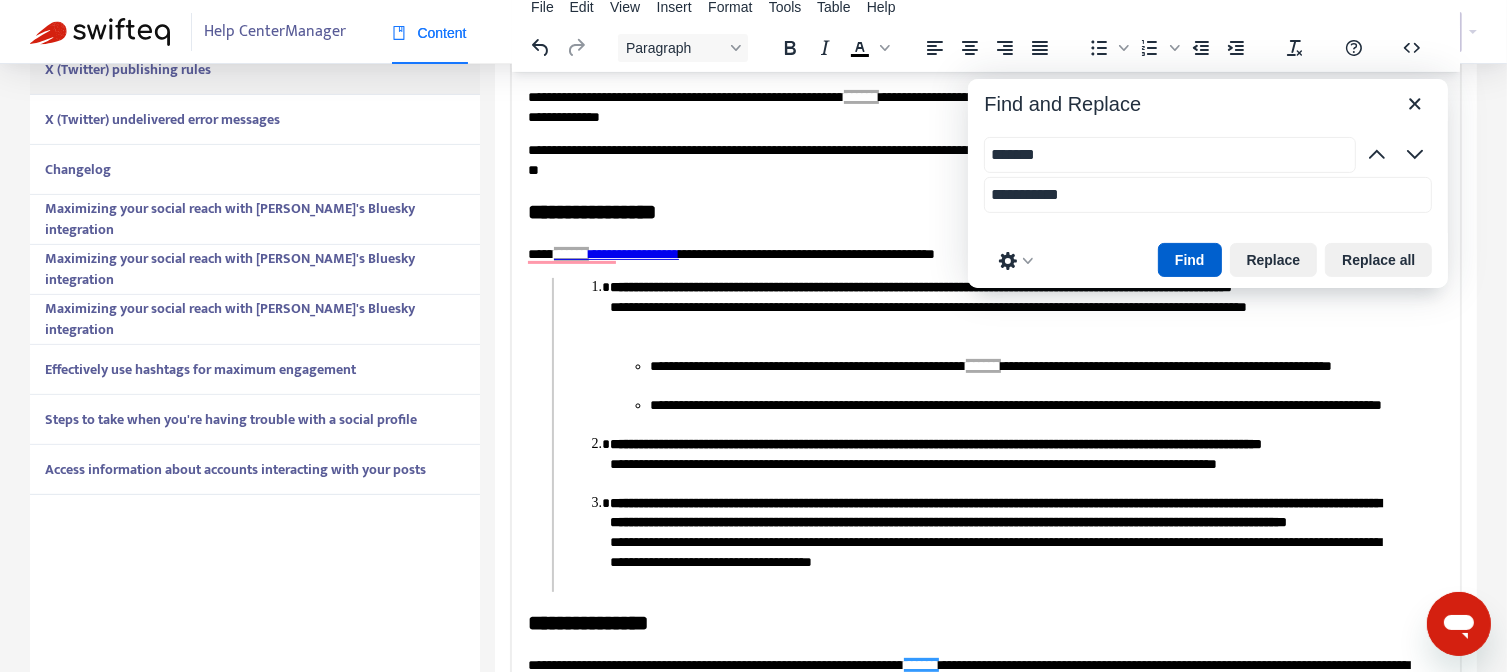 click on "Find" at bounding box center [1190, 260] 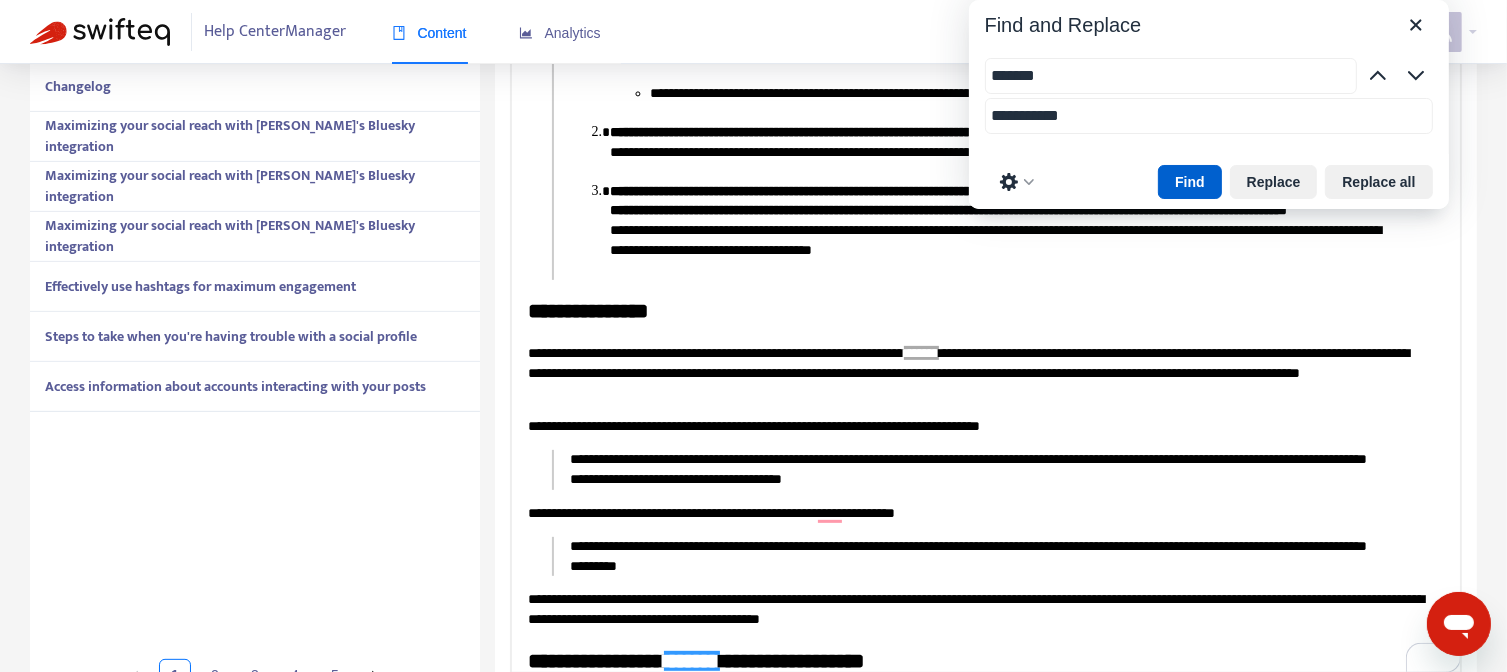 click on "Find" at bounding box center (1190, 182) 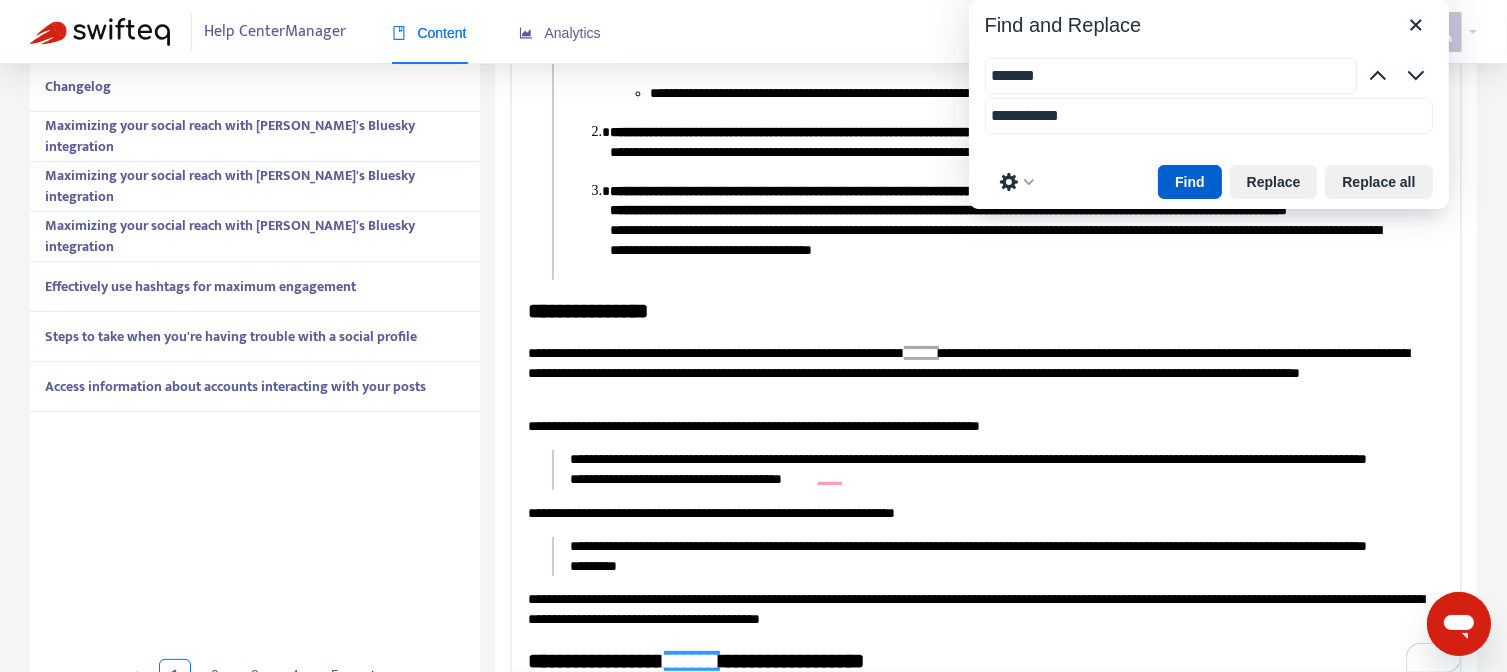 scroll, scrollTop: 267, scrollLeft: 0, axis: vertical 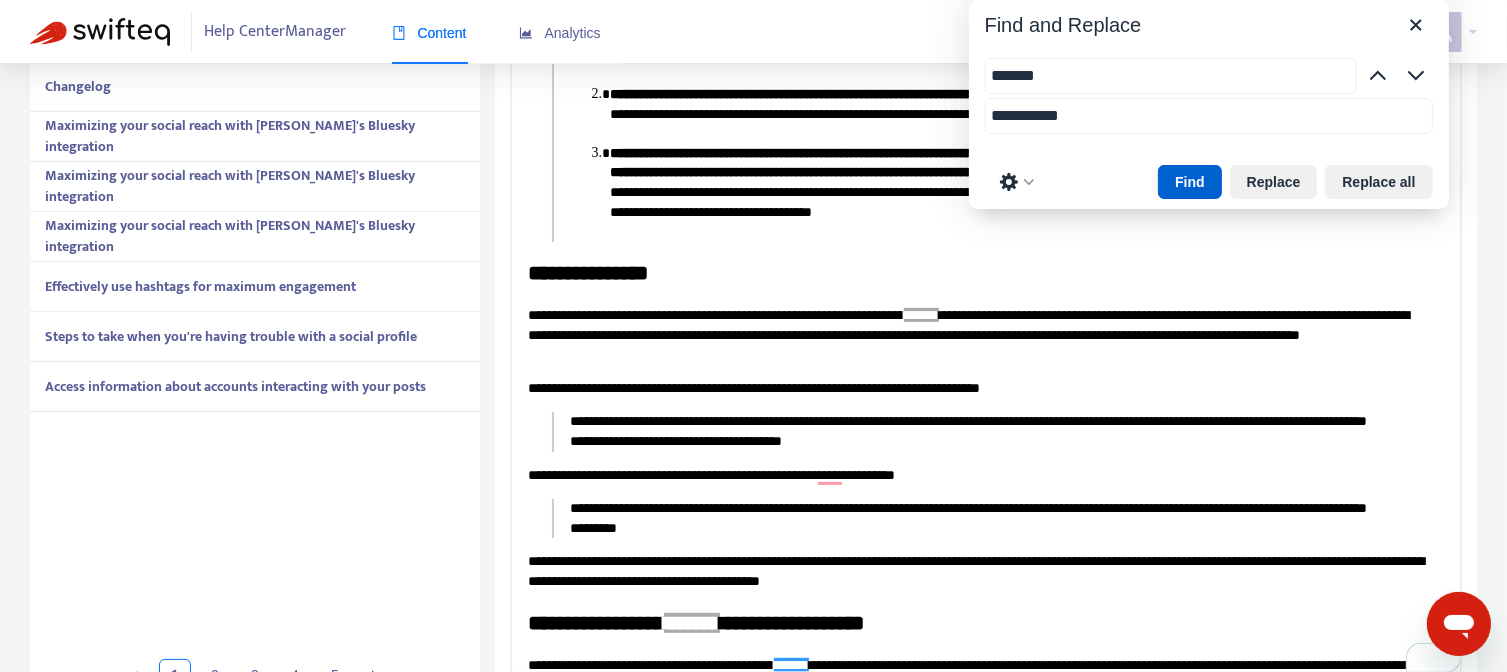 click on "Find" at bounding box center (1190, 182) 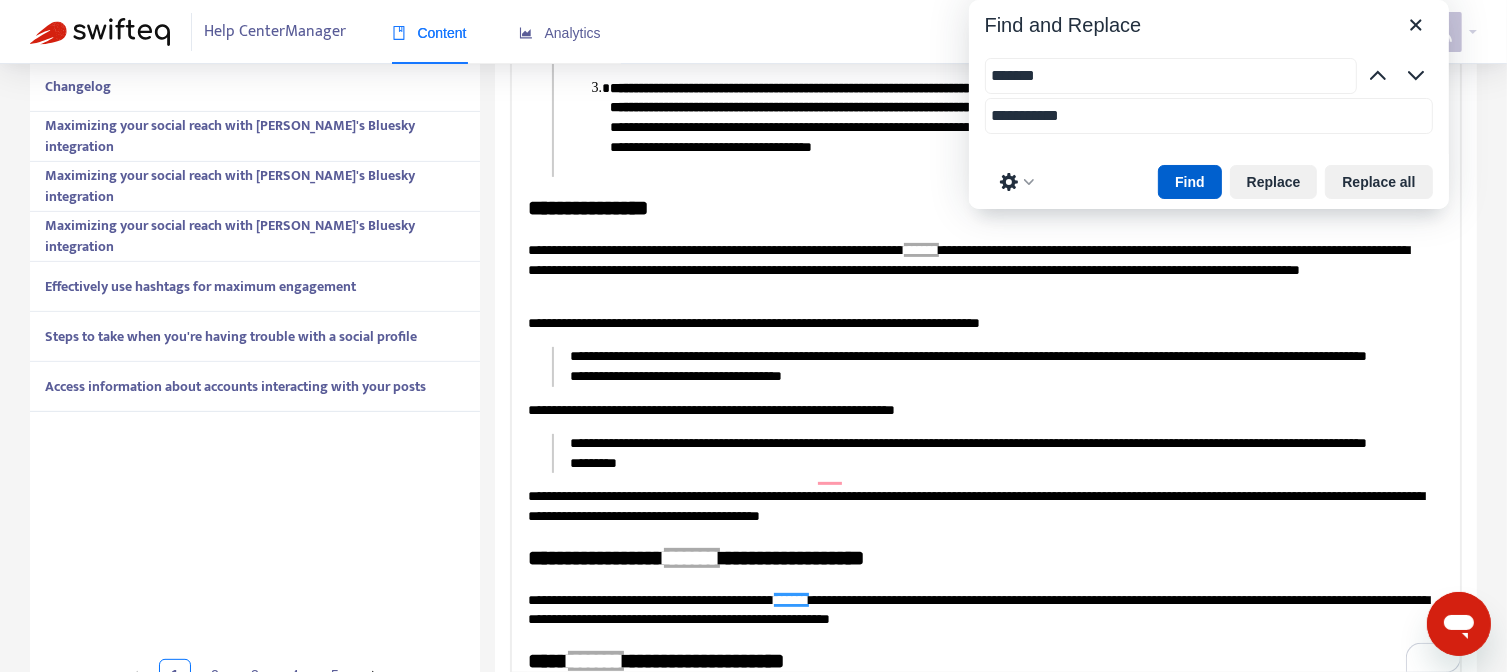 scroll, scrollTop: 332, scrollLeft: 0, axis: vertical 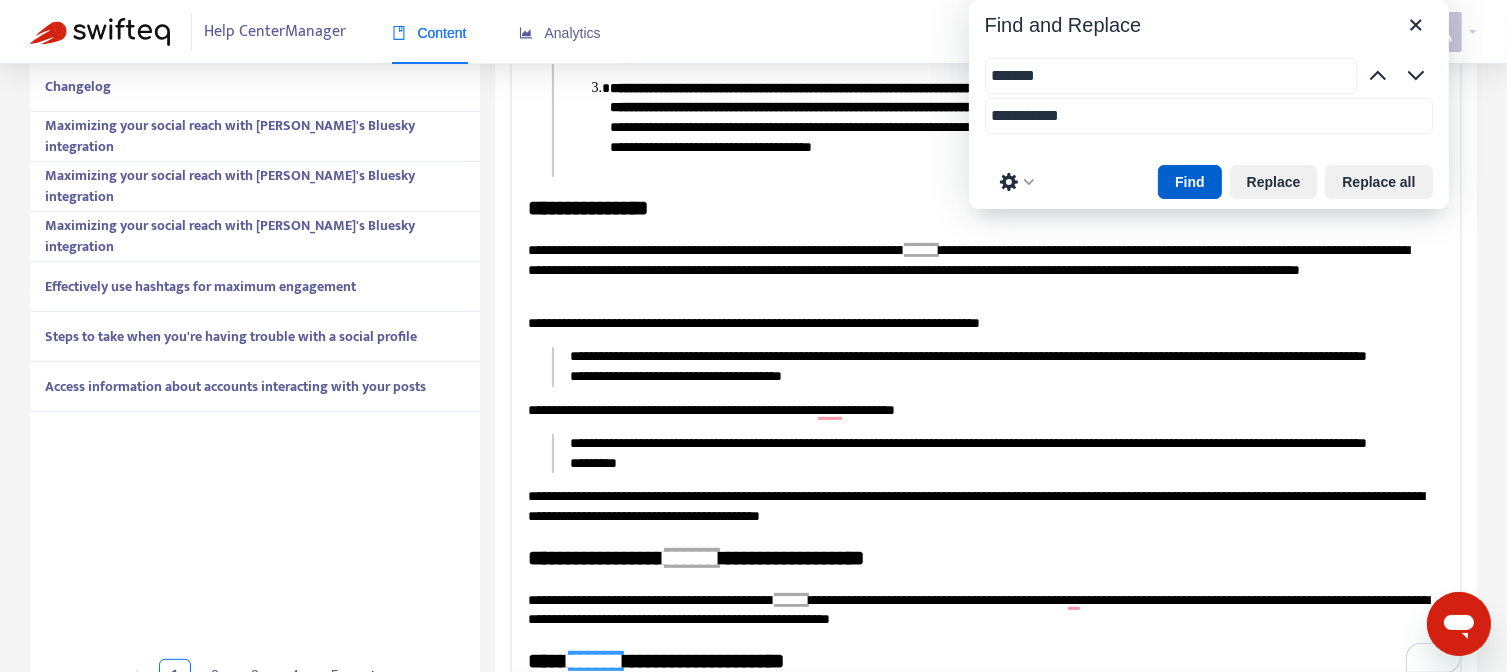 click on "Find" at bounding box center (1190, 182) 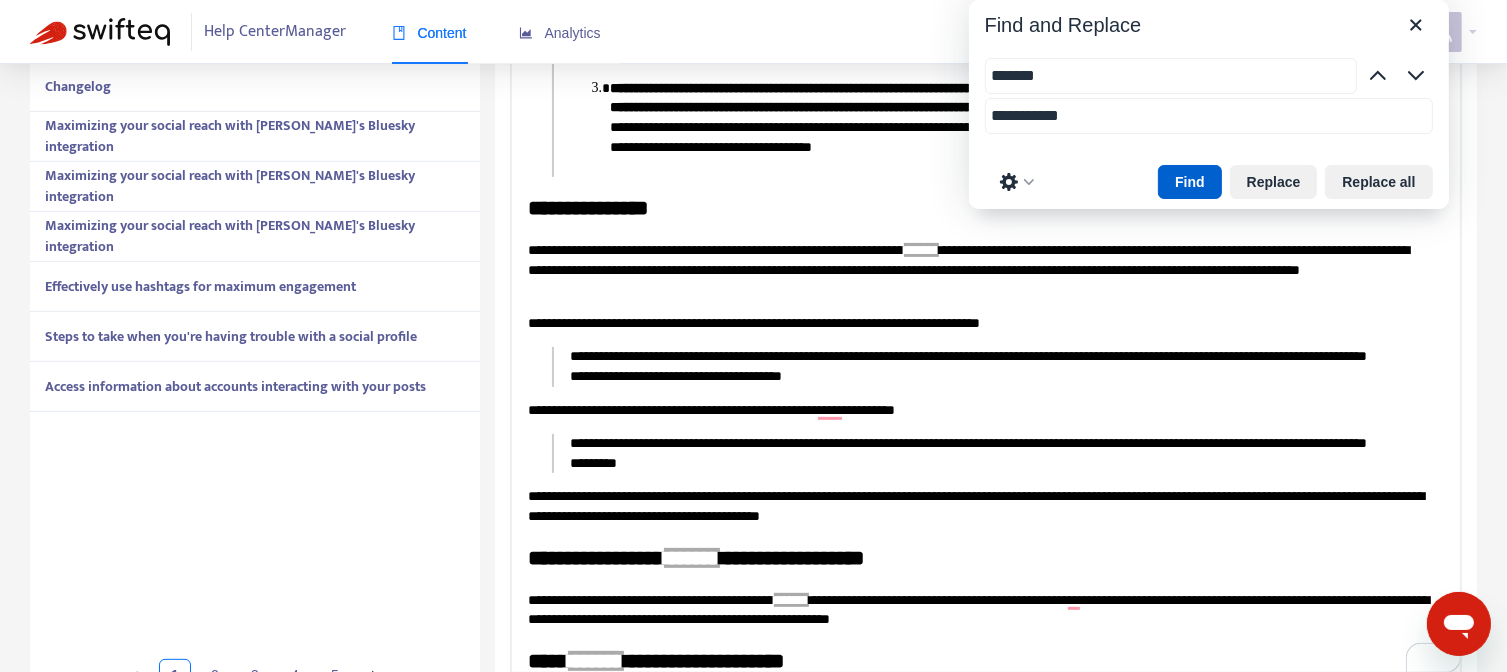 scroll 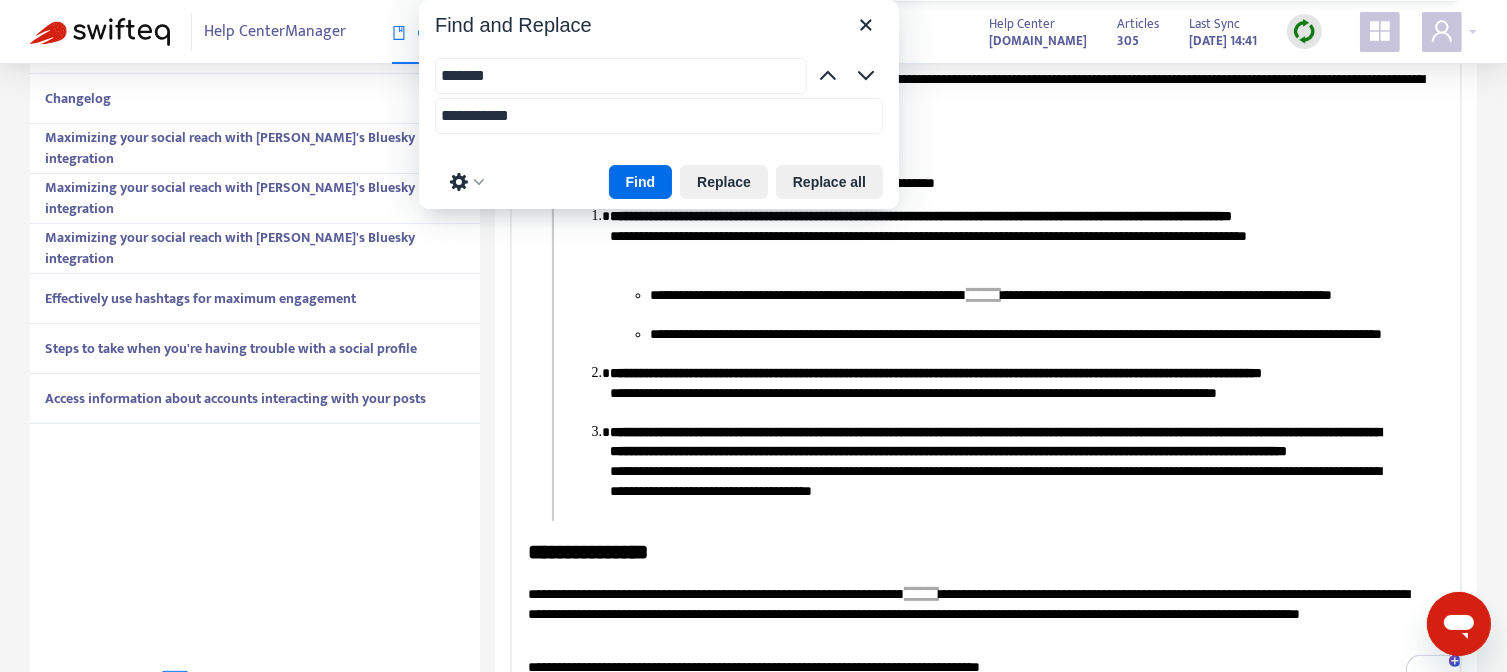 drag, startPoint x: 1265, startPoint y: 23, endPoint x: 700, endPoint y: -2, distance: 565.55286 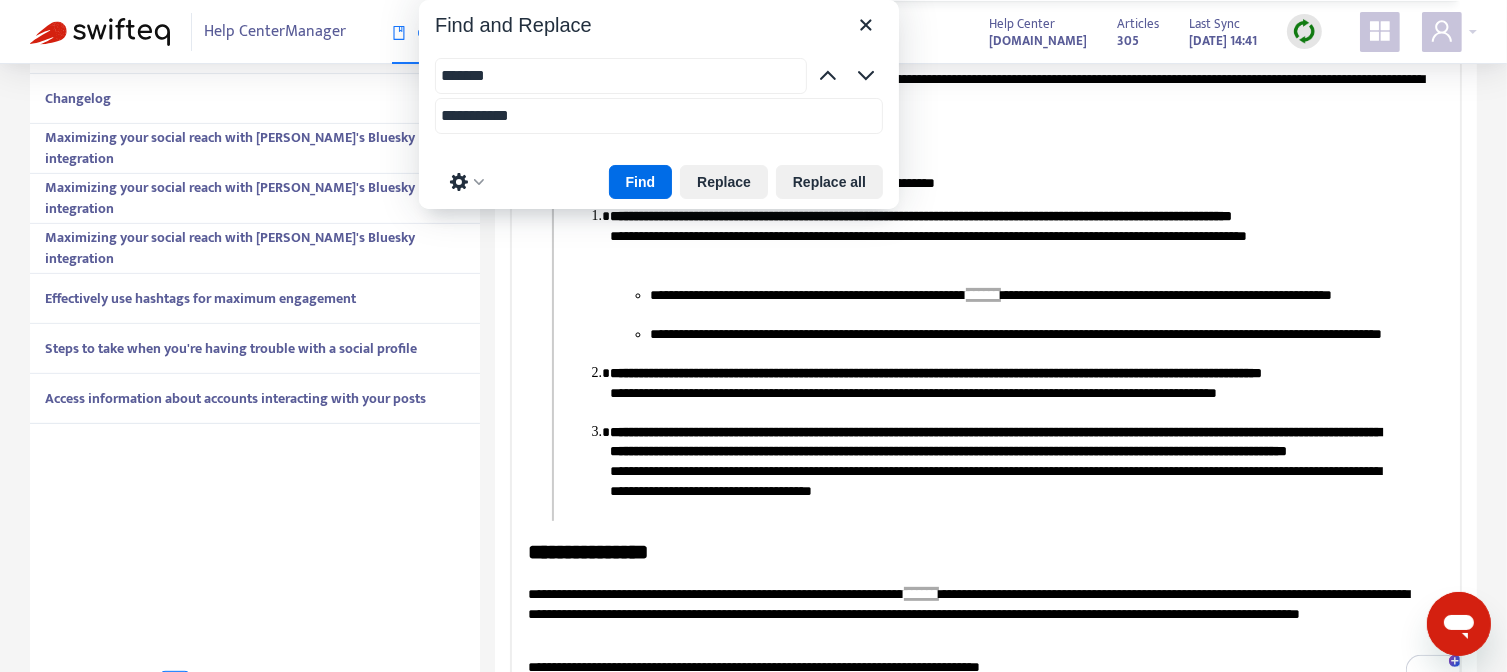 click on "**********" at bounding box center [753, 51] 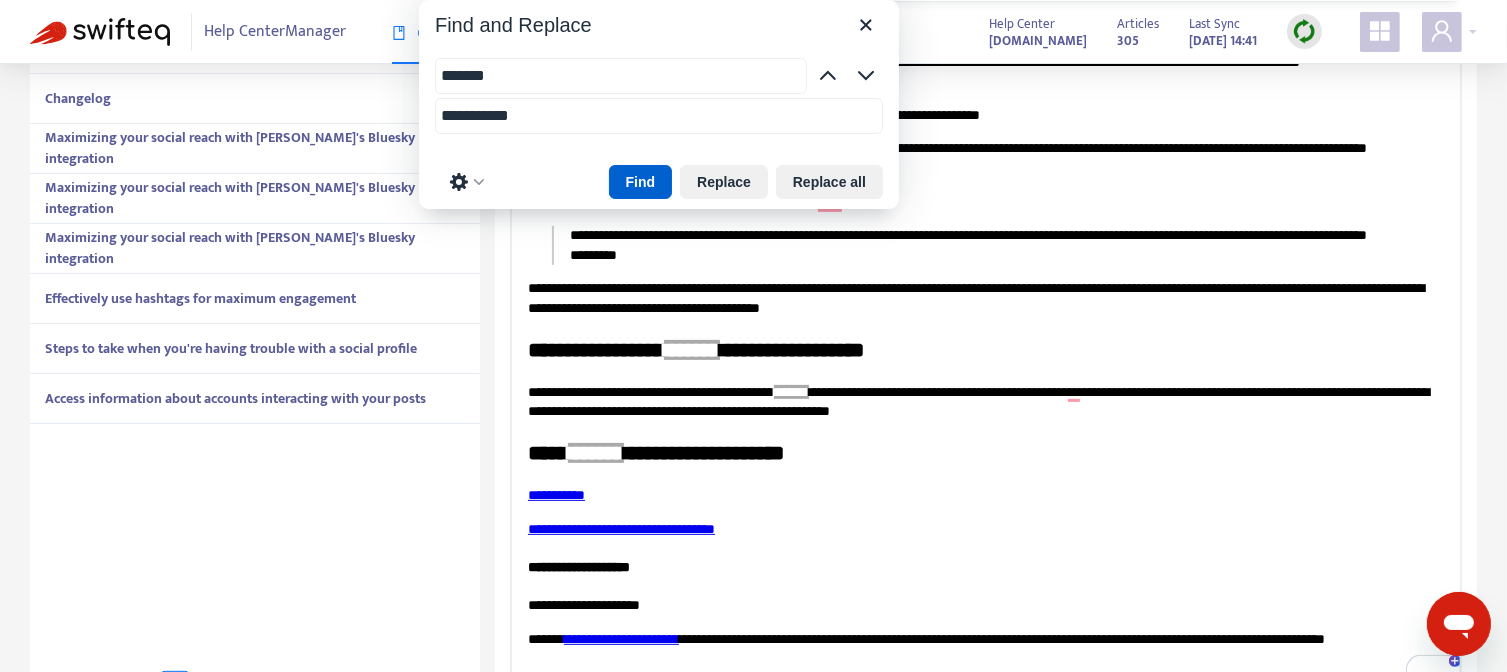 click on "Find" at bounding box center [641, 182] 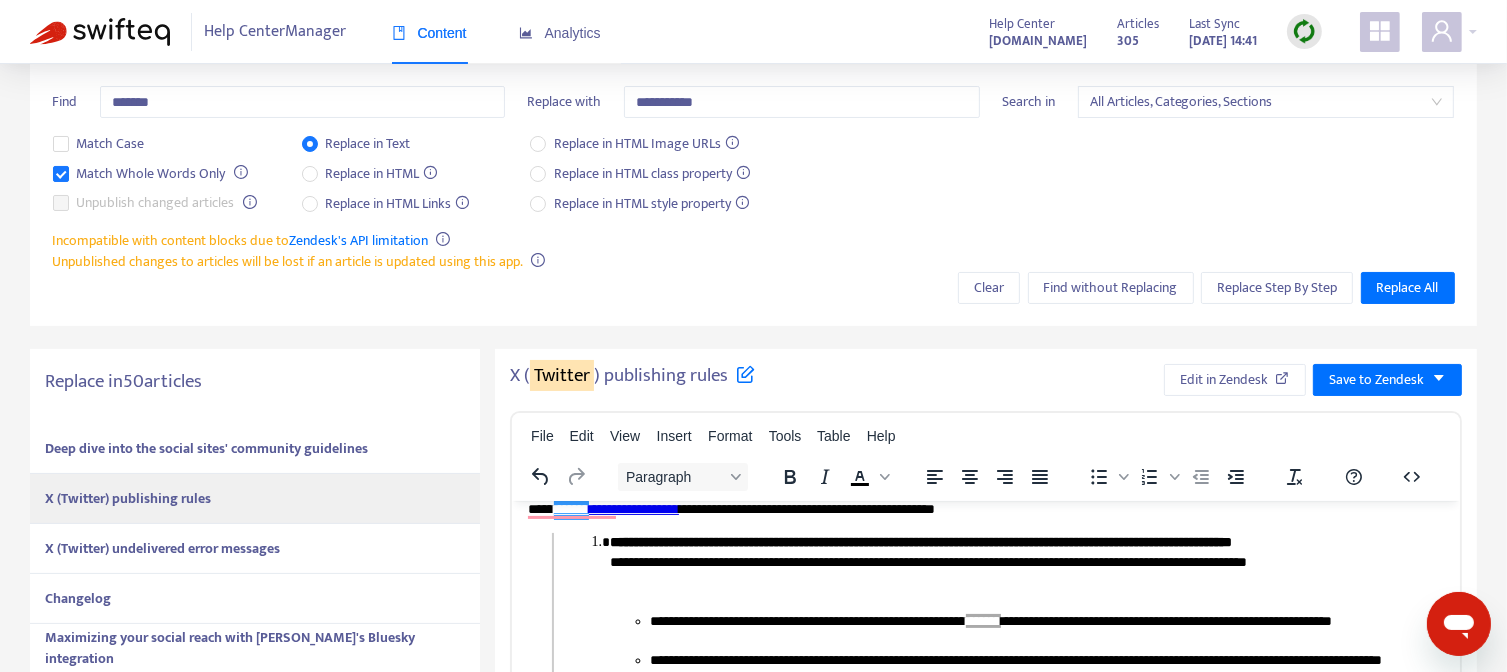 click on "X (Twitter) undelivered error messages" at bounding box center [255, 549] 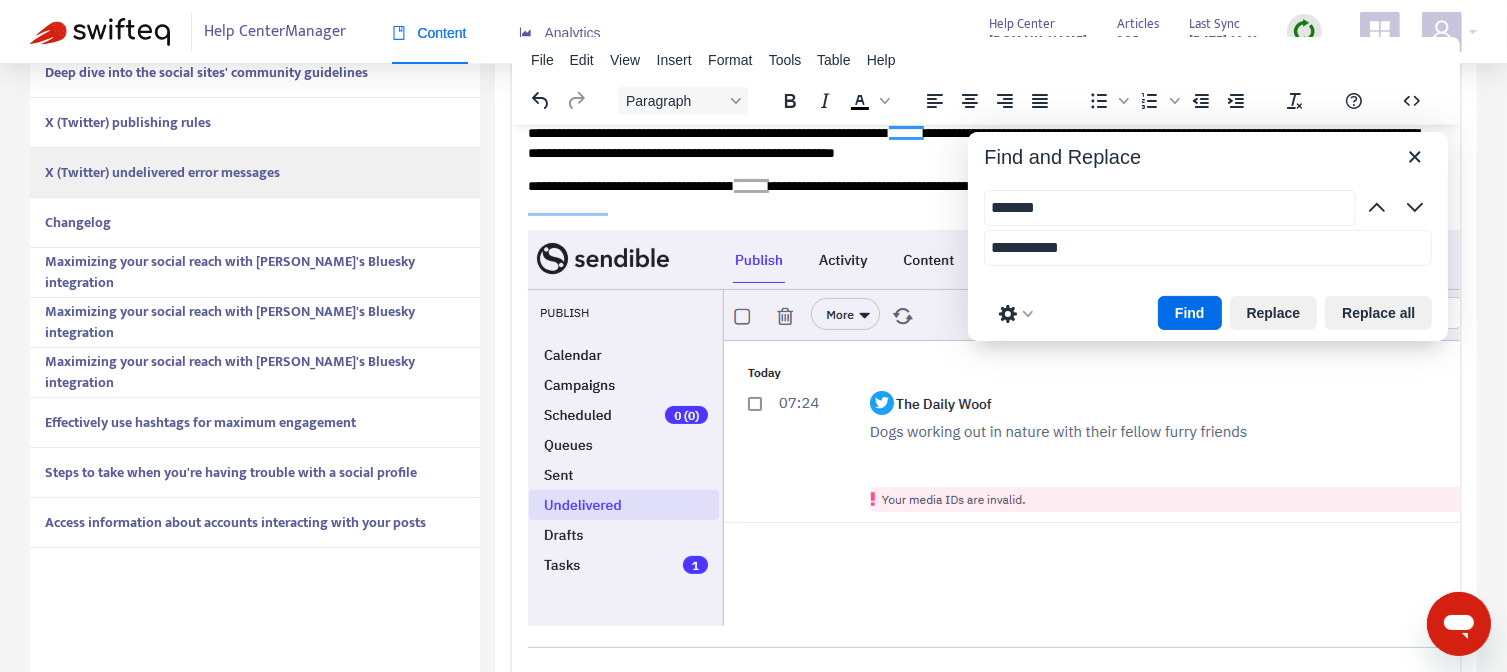scroll, scrollTop: 600, scrollLeft: 0, axis: vertical 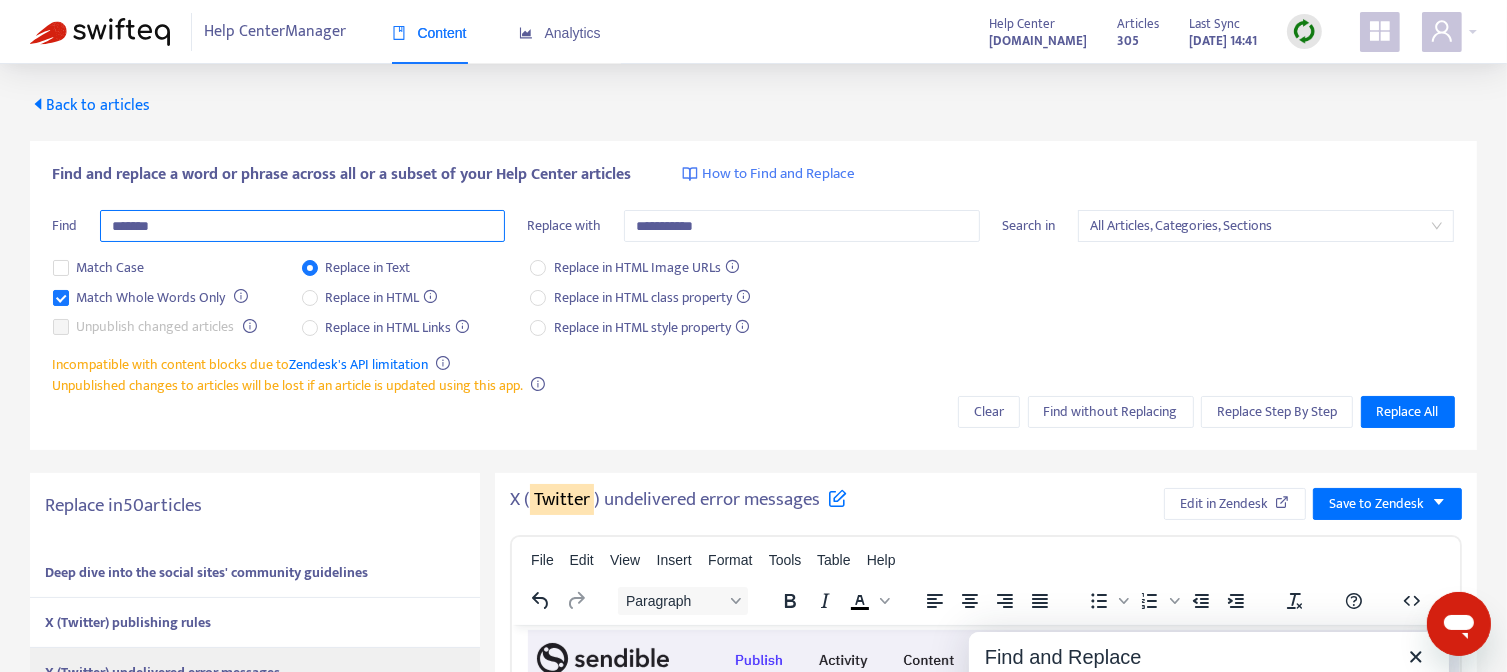 click on "*******" at bounding box center [302, 226] 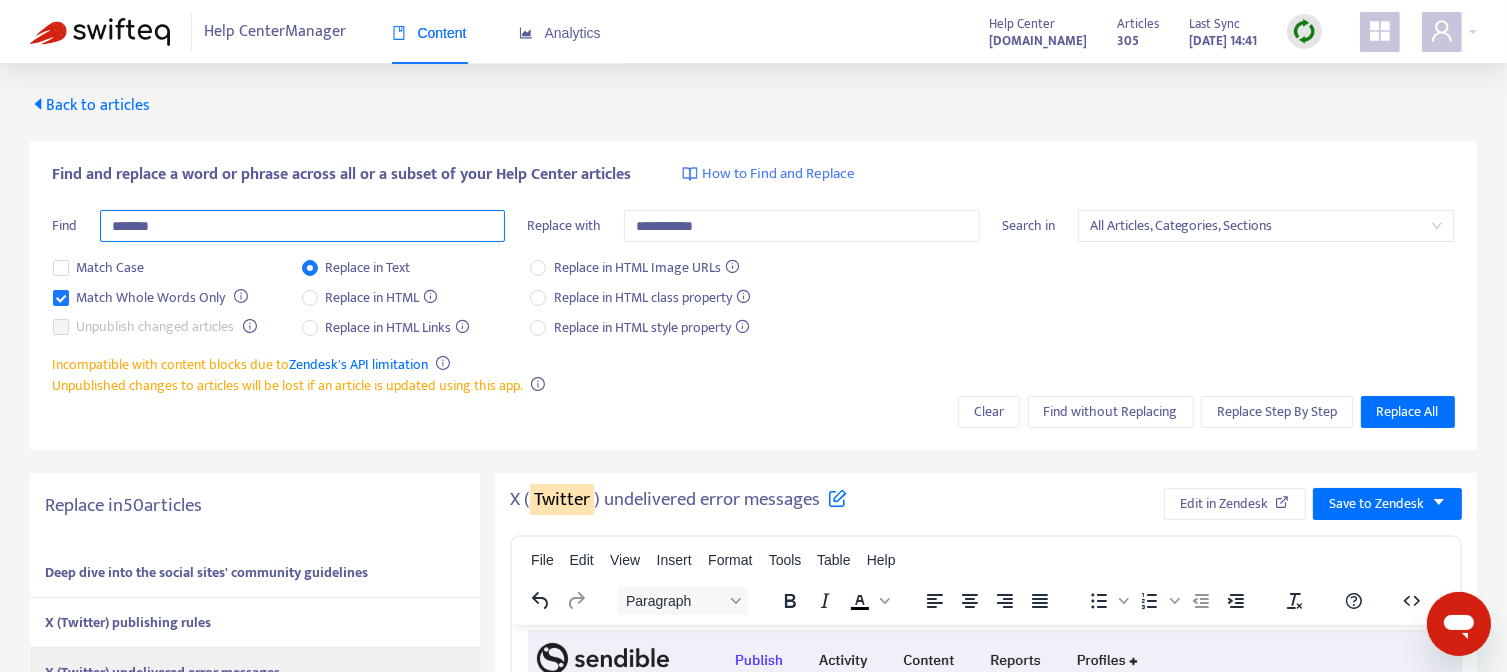 click on "*******" at bounding box center (302, 226) 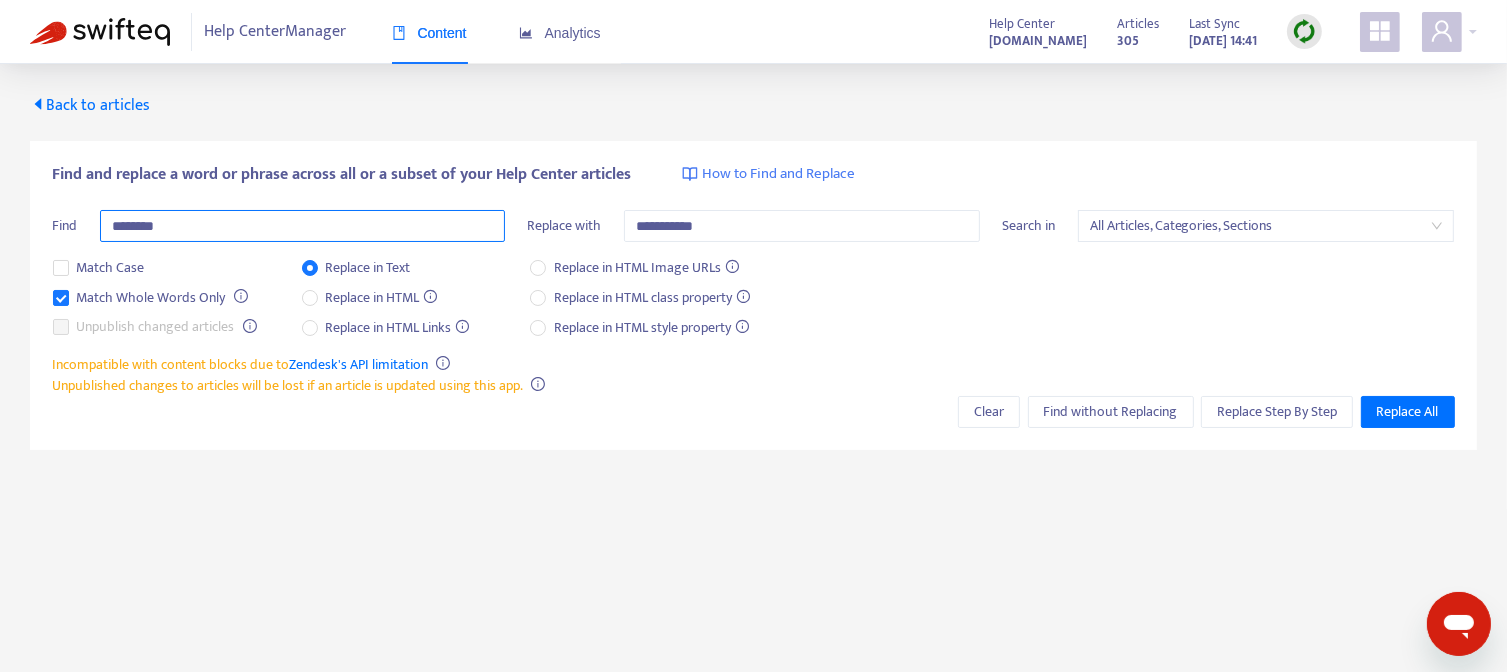 click on "*******" at bounding box center (302, 226) 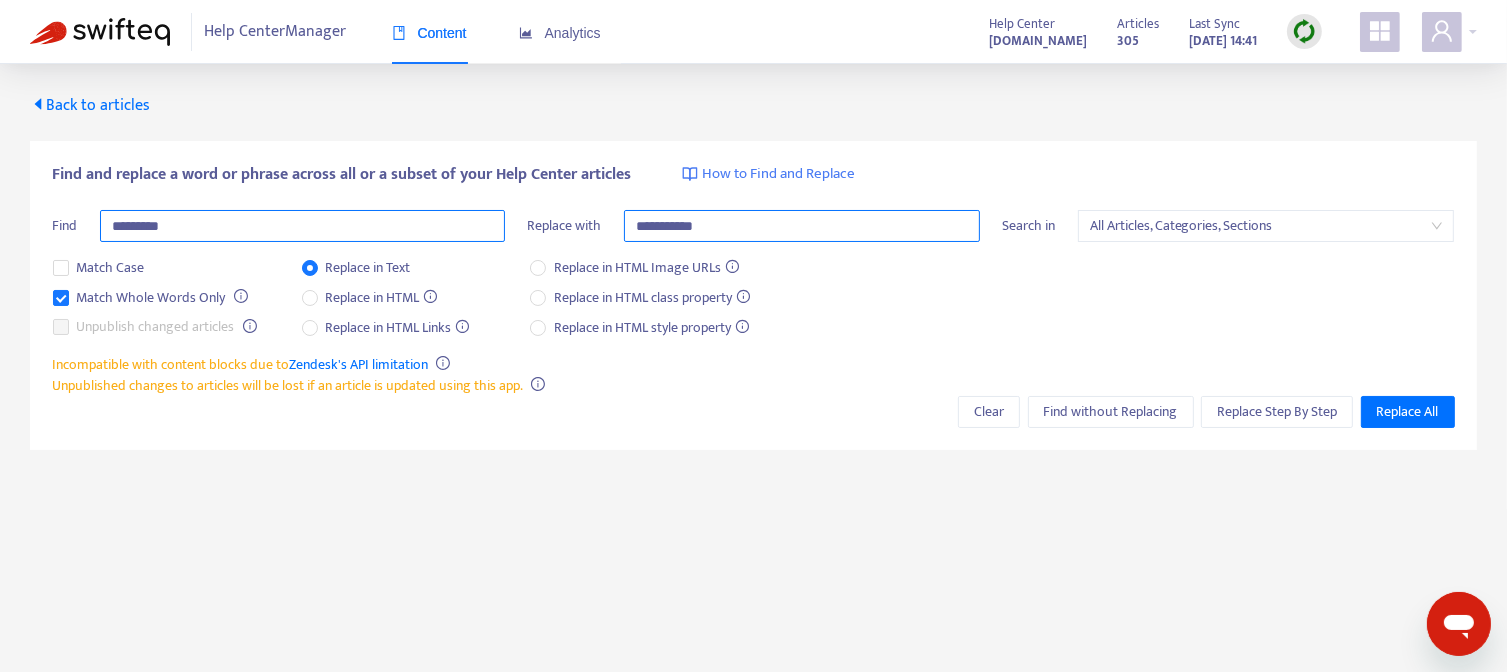 type on "*******" 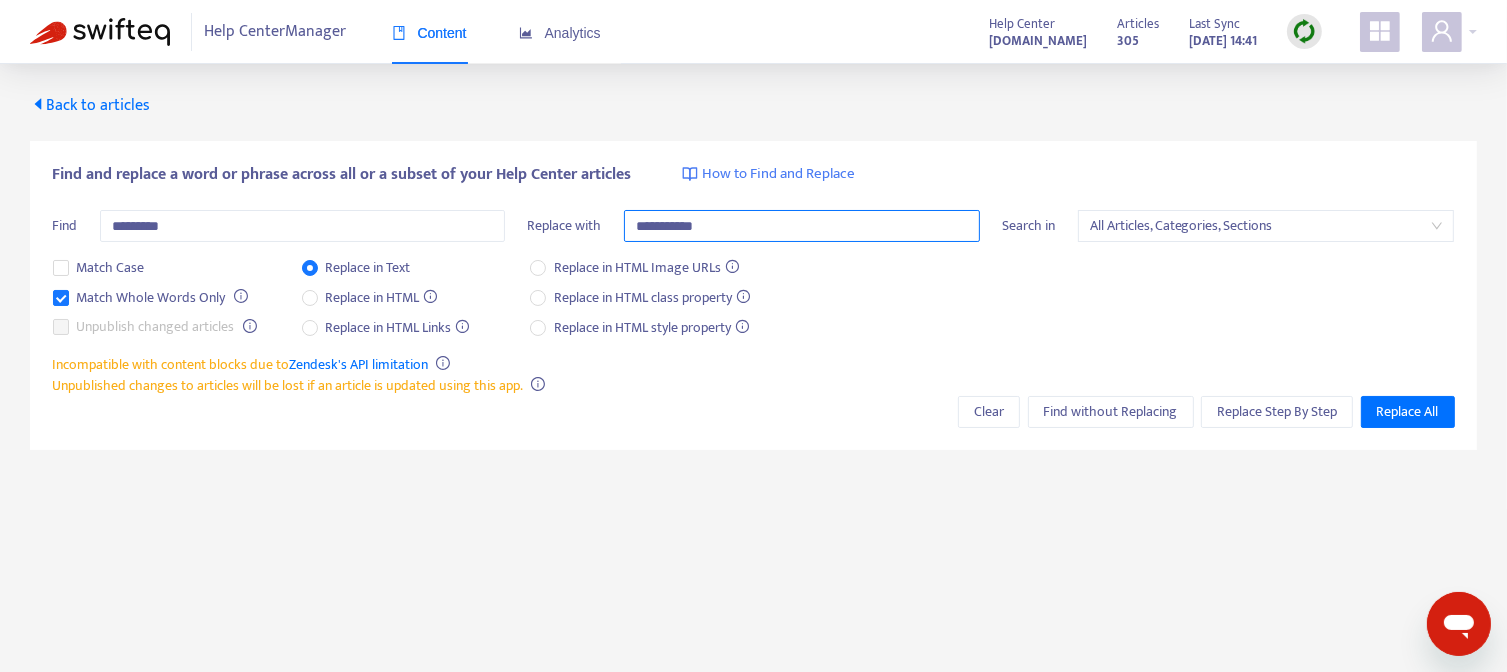 click on "**********" at bounding box center [802, 226] 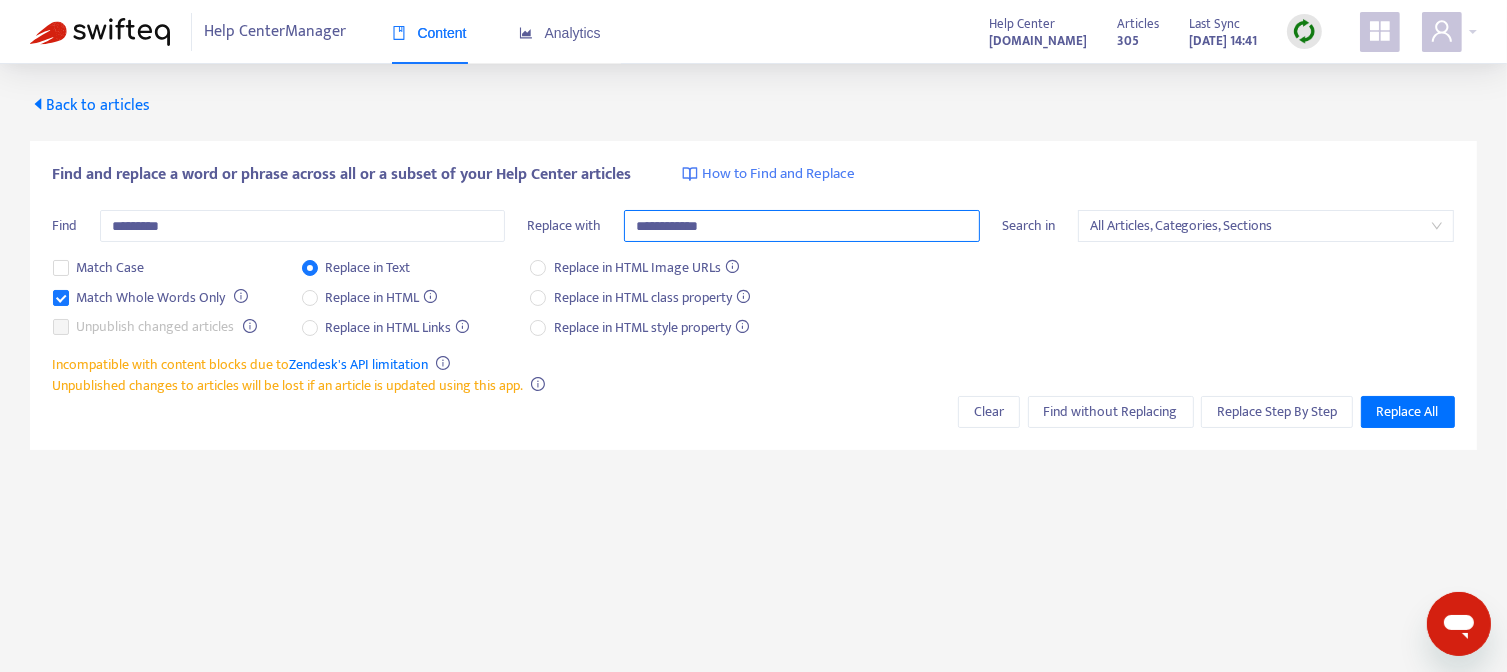 click on "**********" at bounding box center [802, 226] 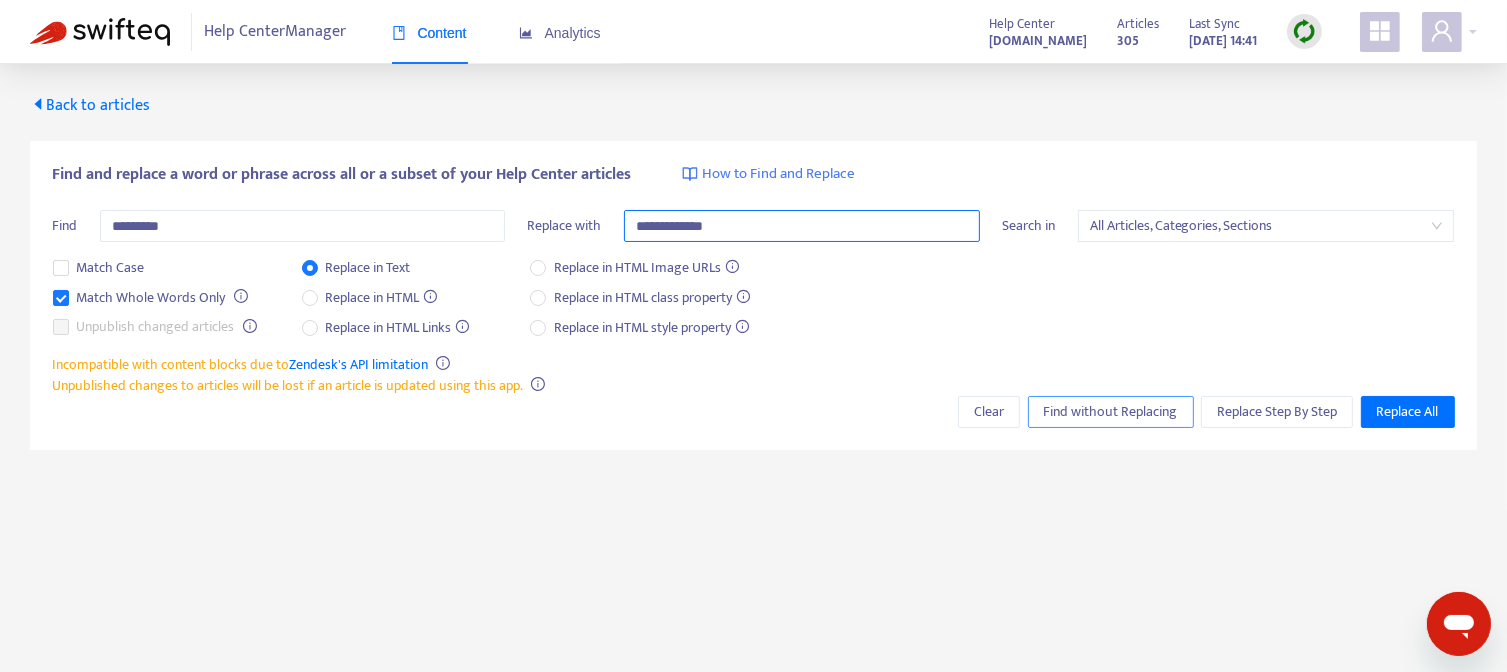 type on "**********" 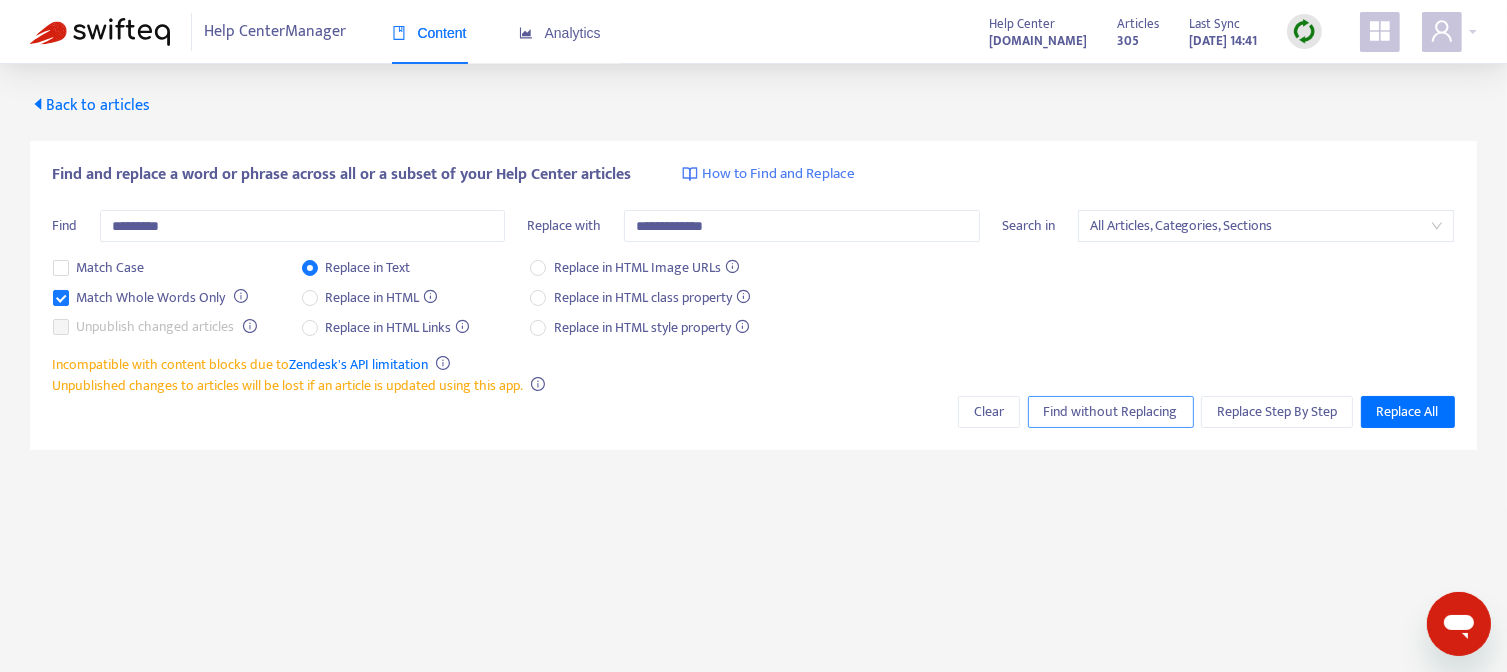 click on "Find without Replacing" at bounding box center (1111, 412) 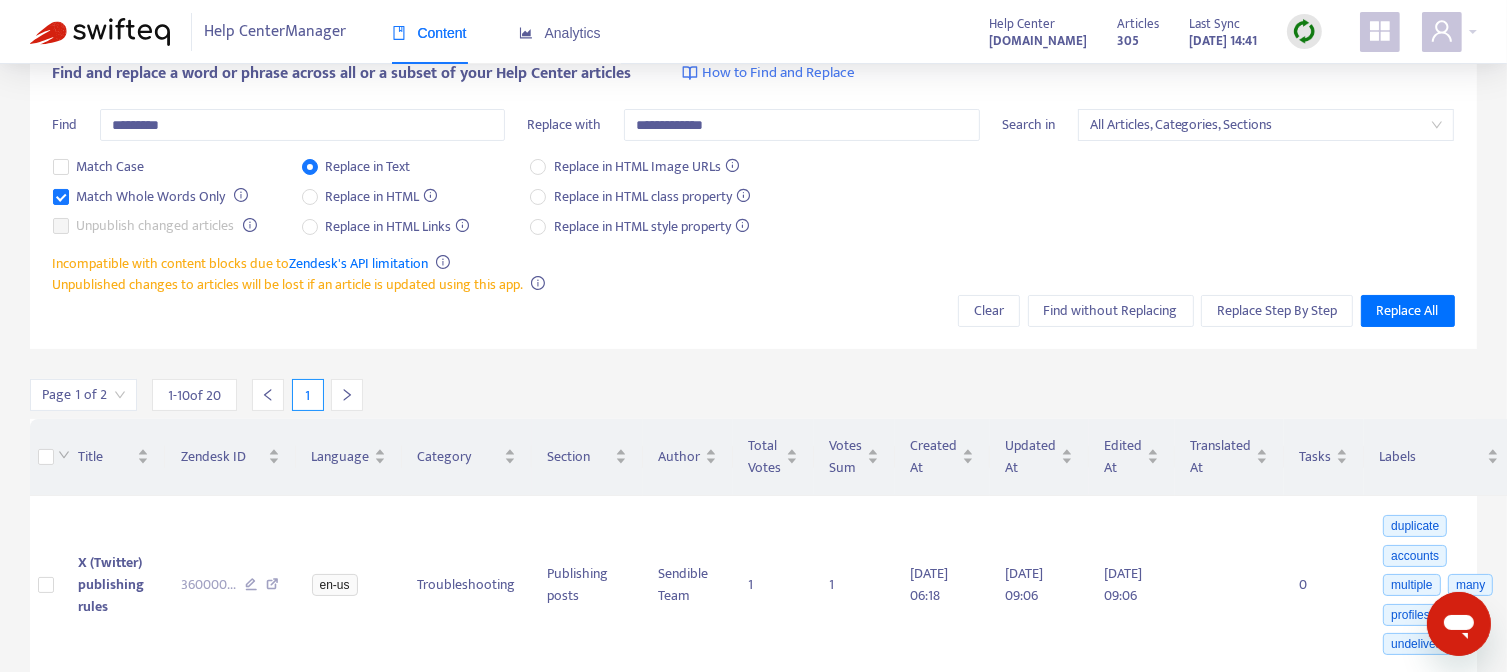 scroll, scrollTop: 100, scrollLeft: 0, axis: vertical 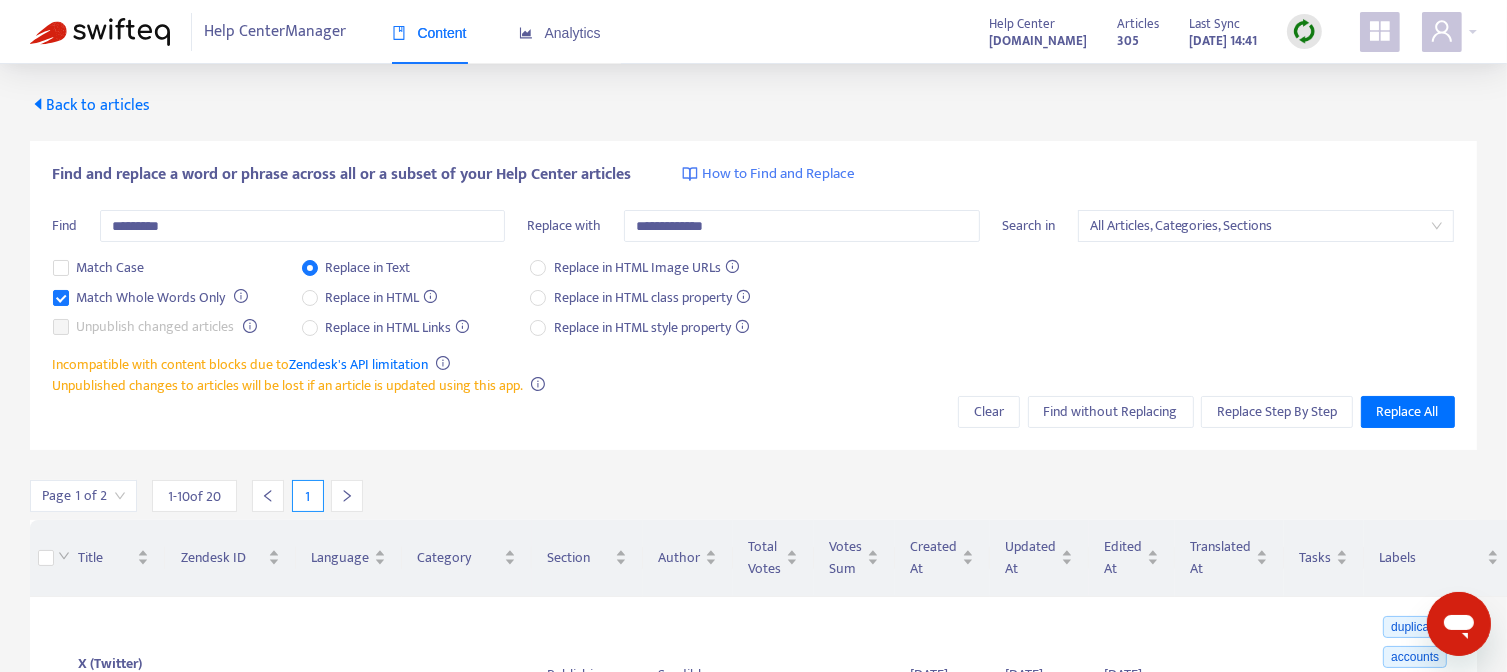 click on "Content" at bounding box center (429, 33) 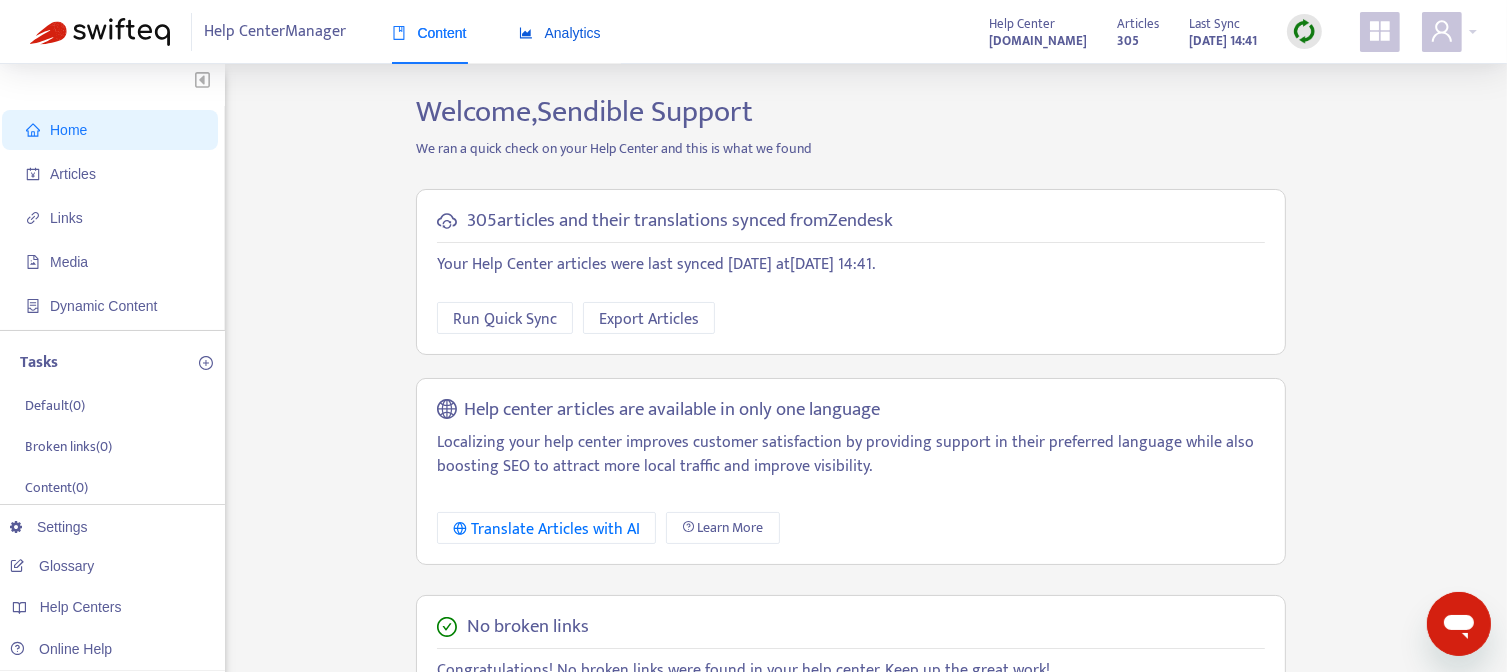 click on "Analytics" at bounding box center (560, 33) 